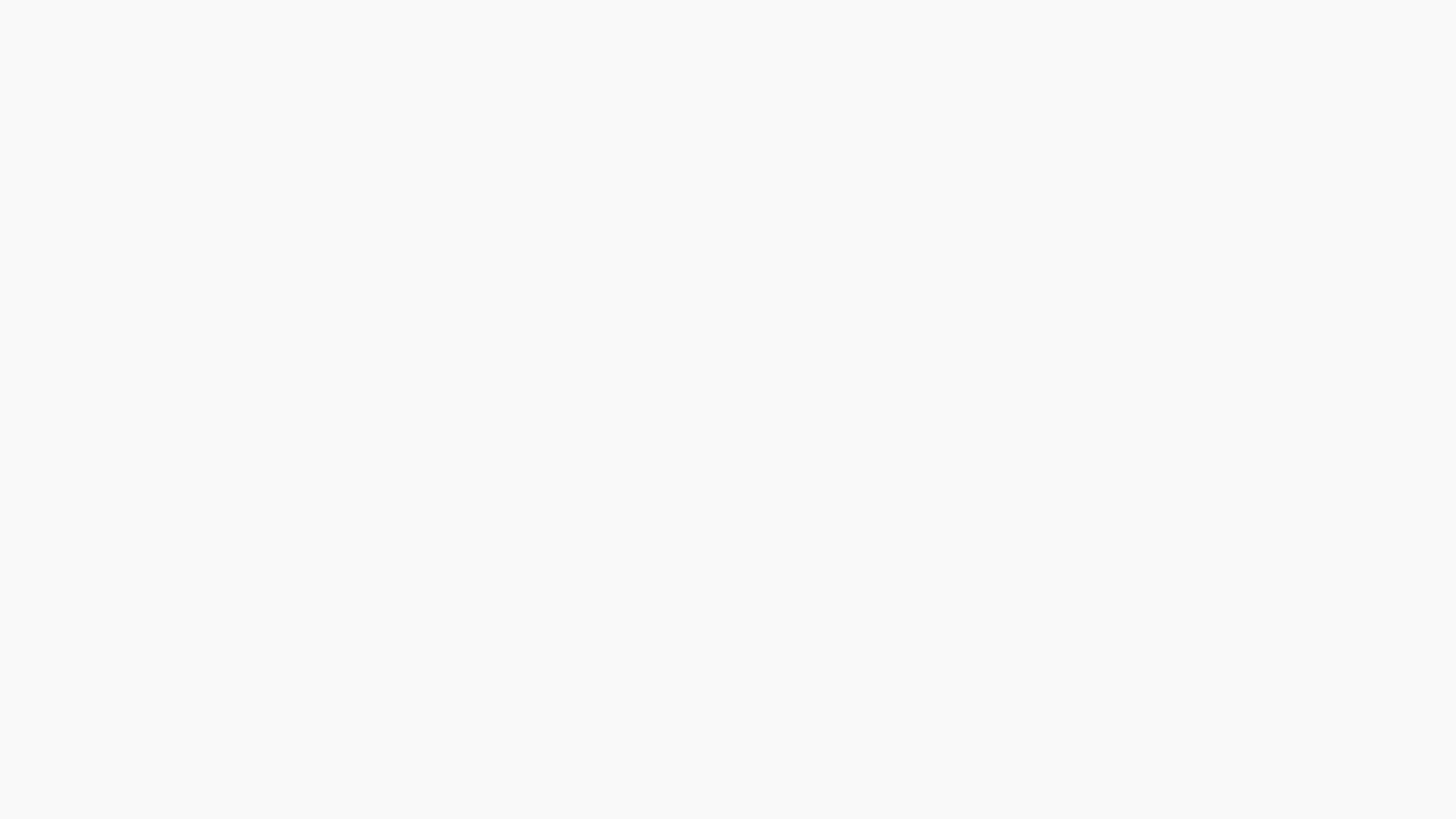 scroll, scrollTop: 0, scrollLeft: 0, axis: both 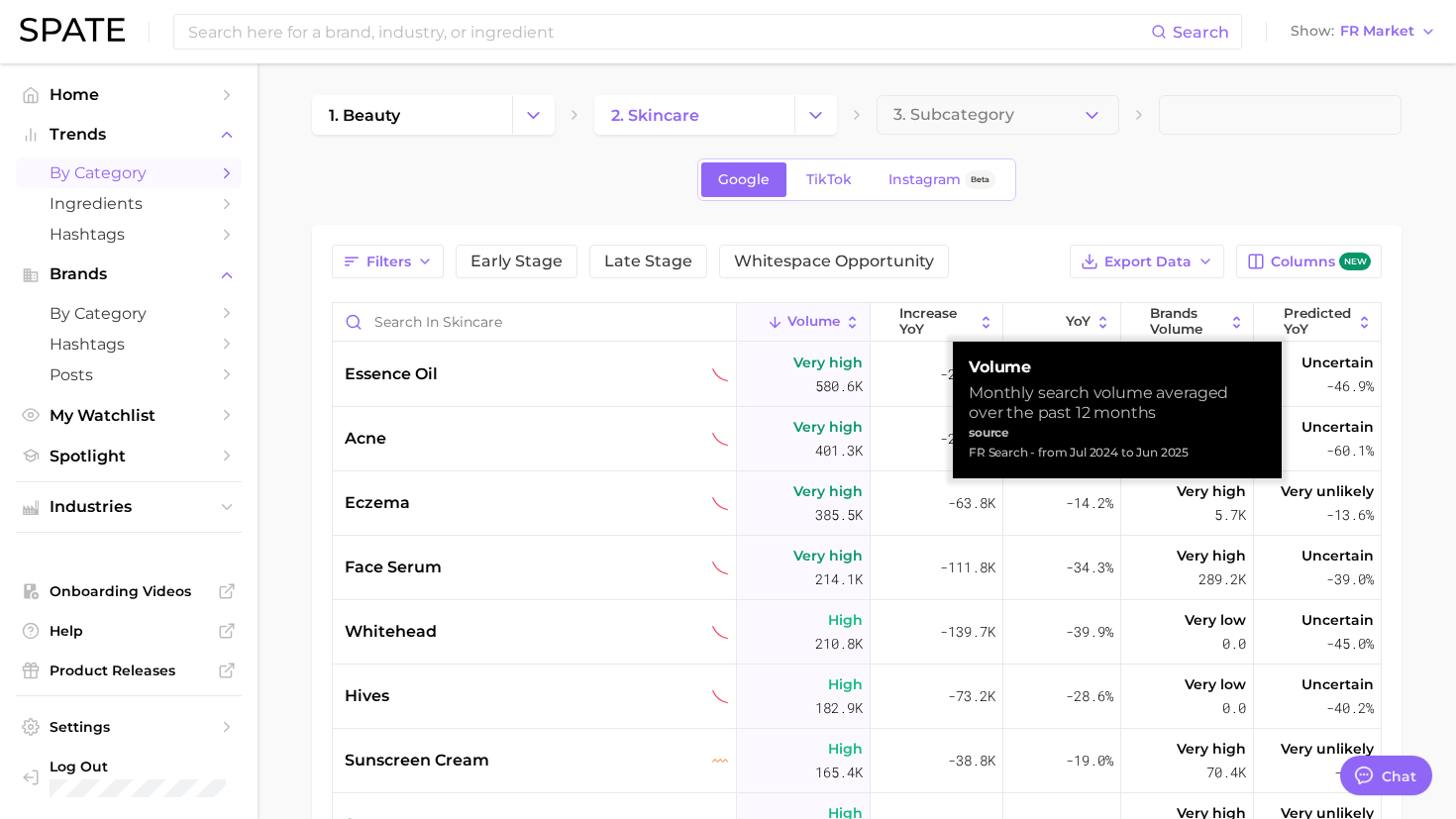 type on "x" 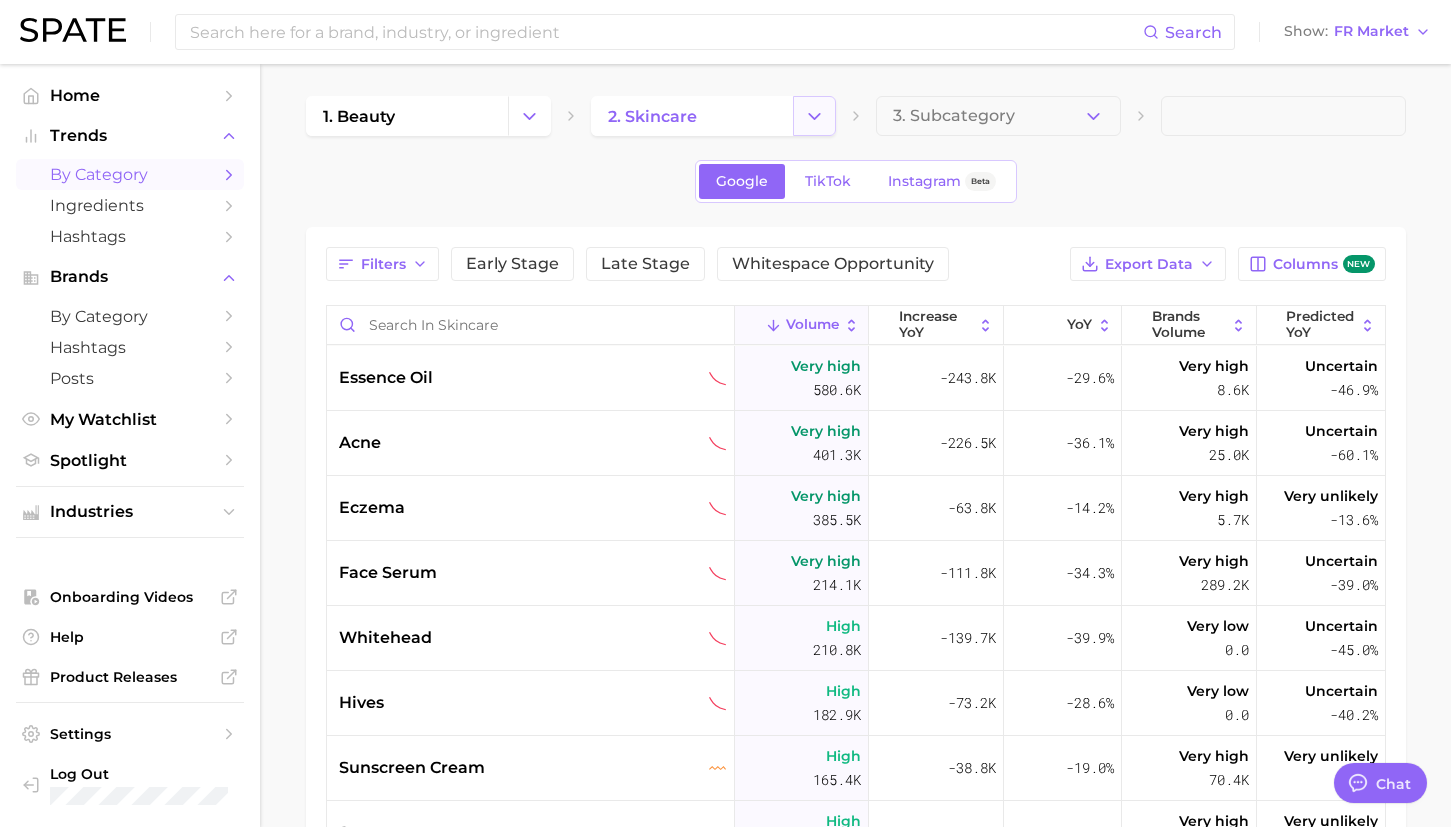 click 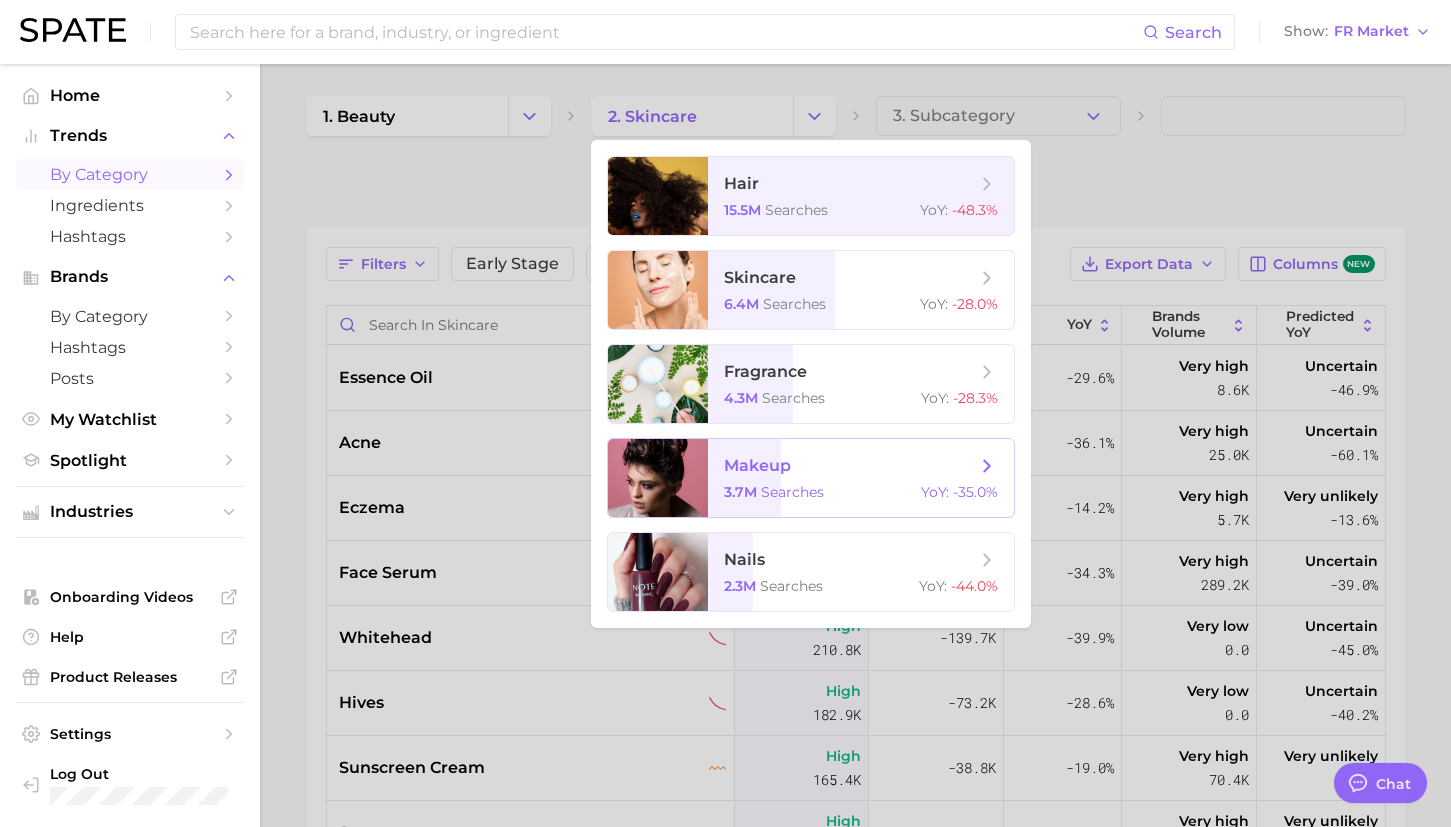 click on "3.7m   searches YoY :   -35.0%" at bounding box center [861, 492] 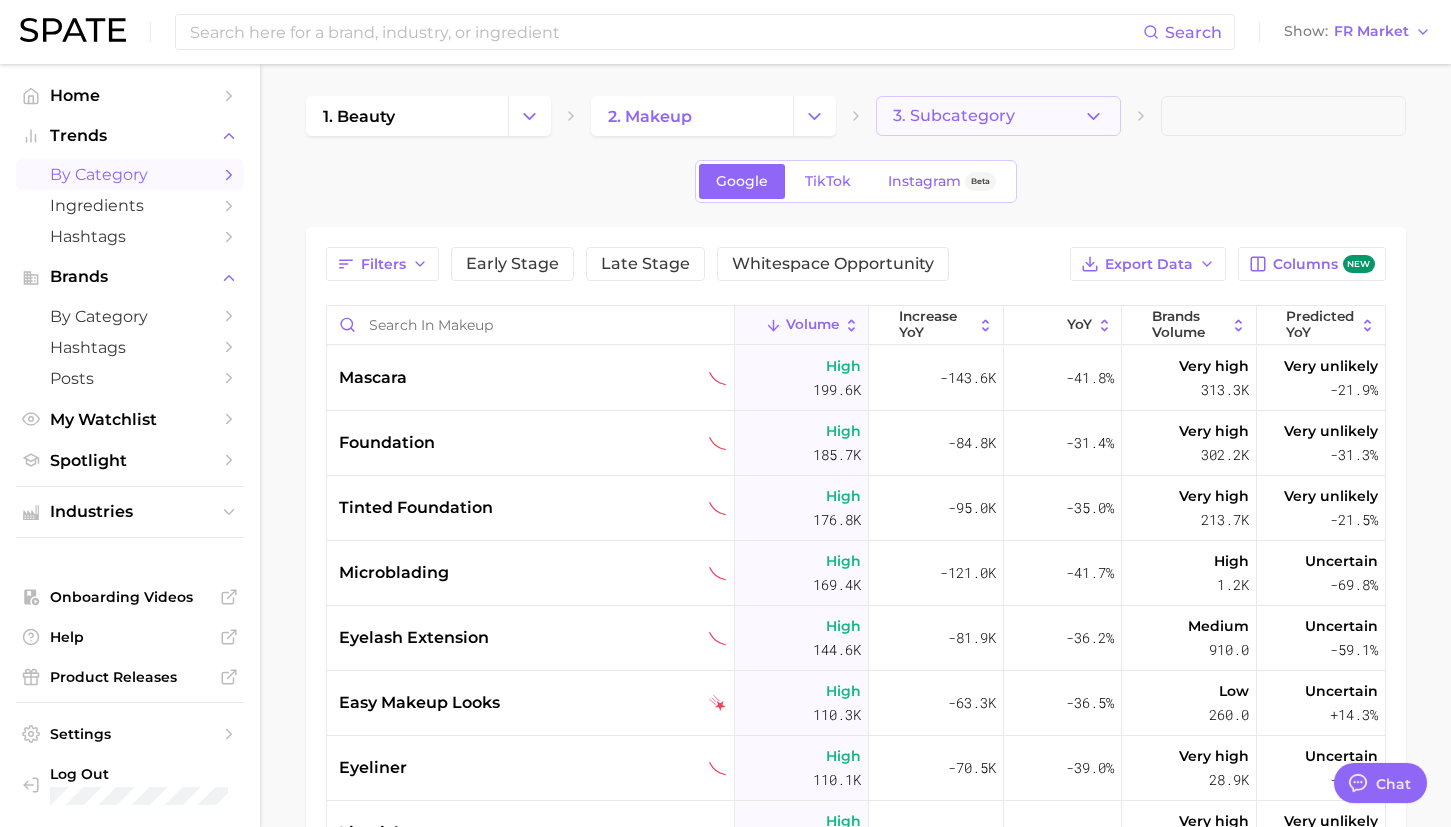 click 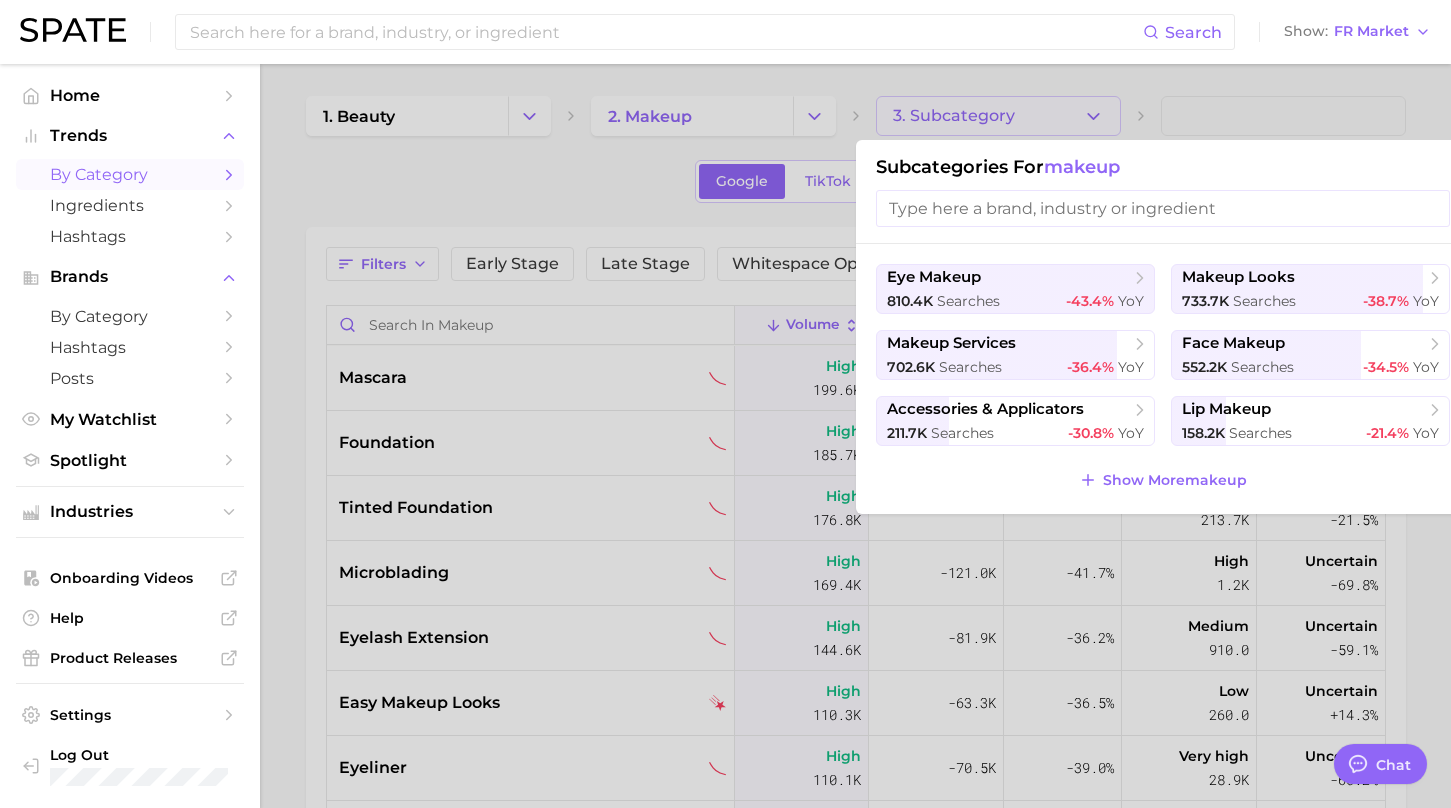 click at bounding box center (725, 404) 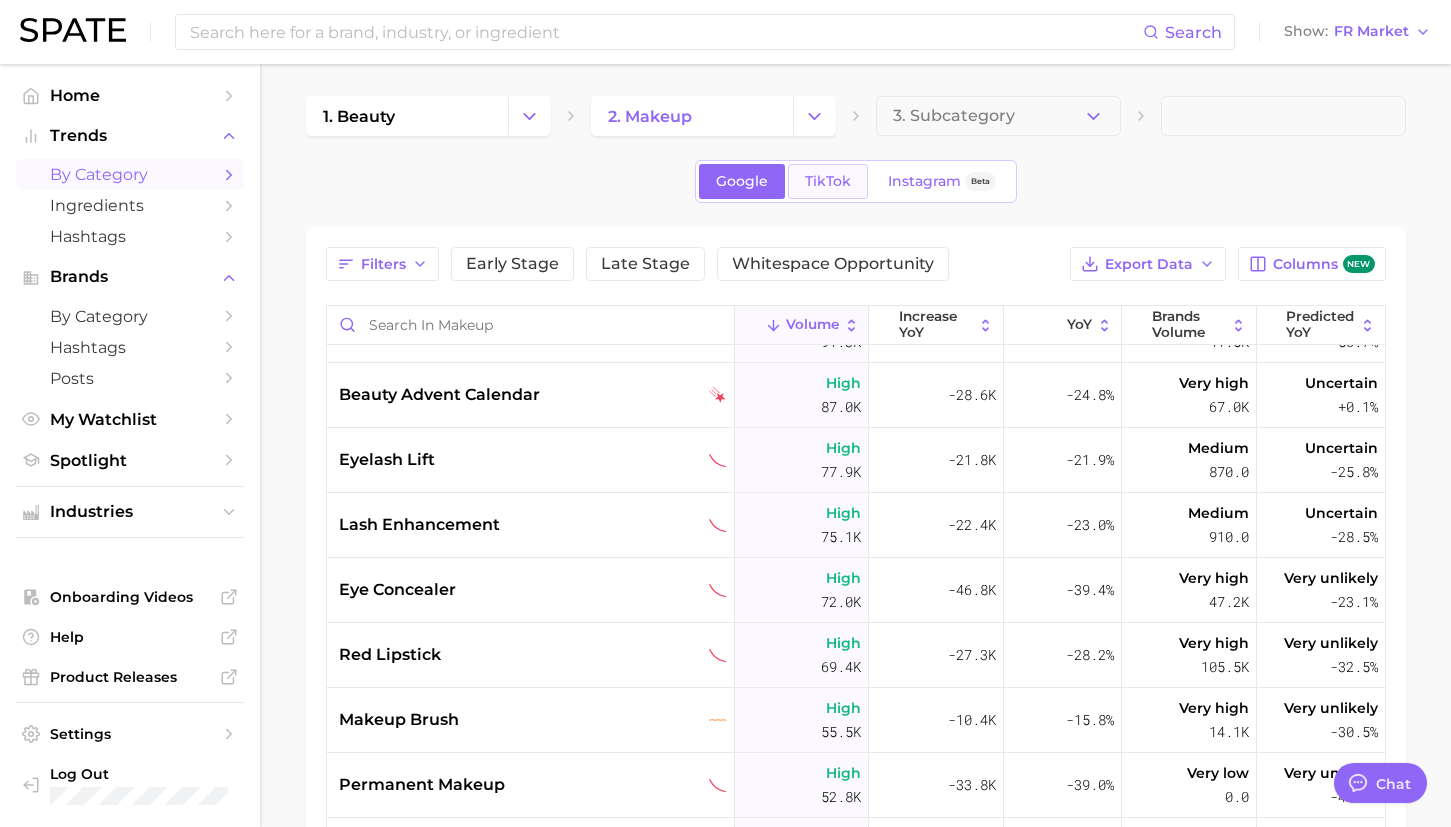 scroll, scrollTop: 543, scrollLeft: 0, axis: vertical 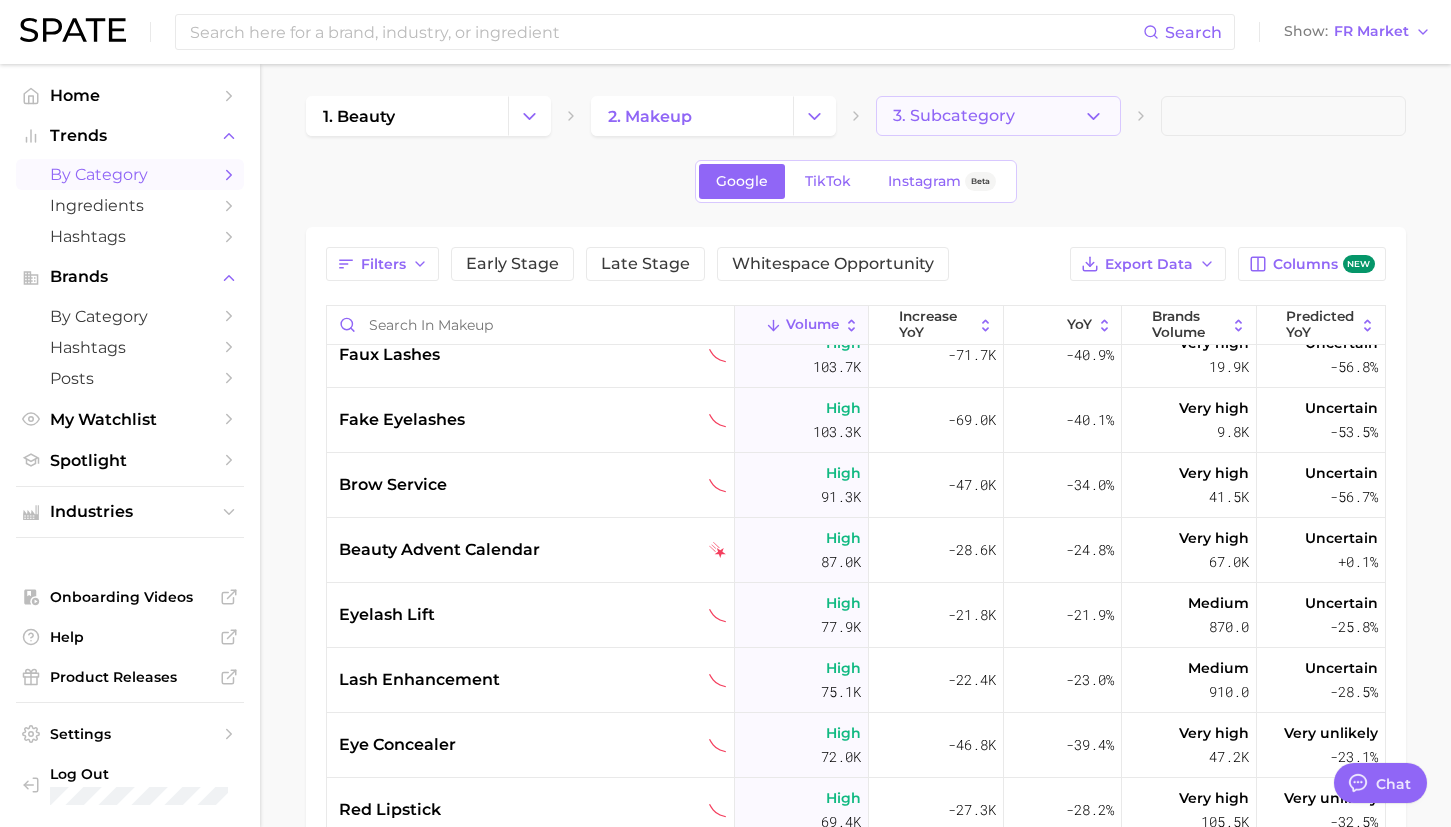 click on "3. Subcategory" at bounding box center [998, 116] 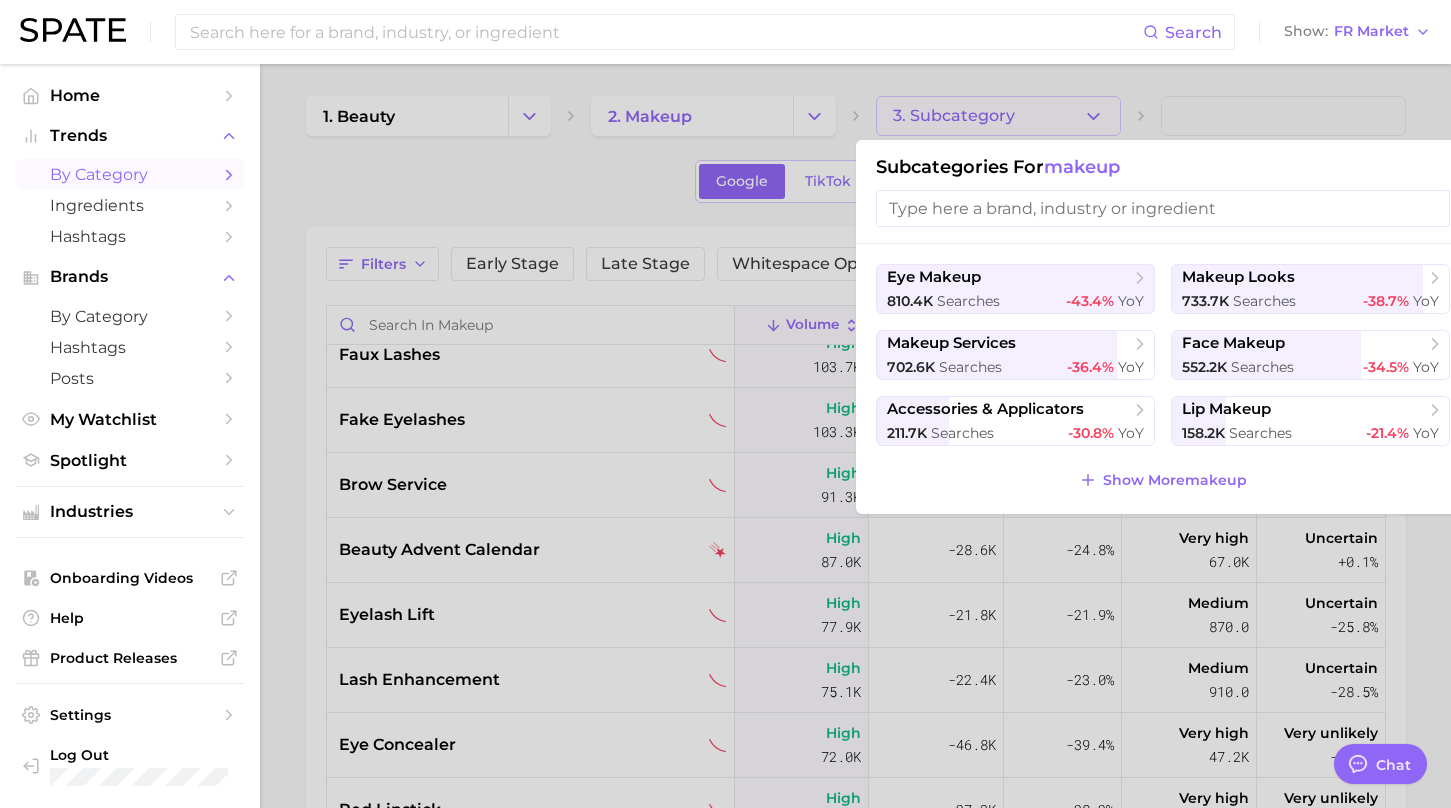 click at bounding box center [725, 404] 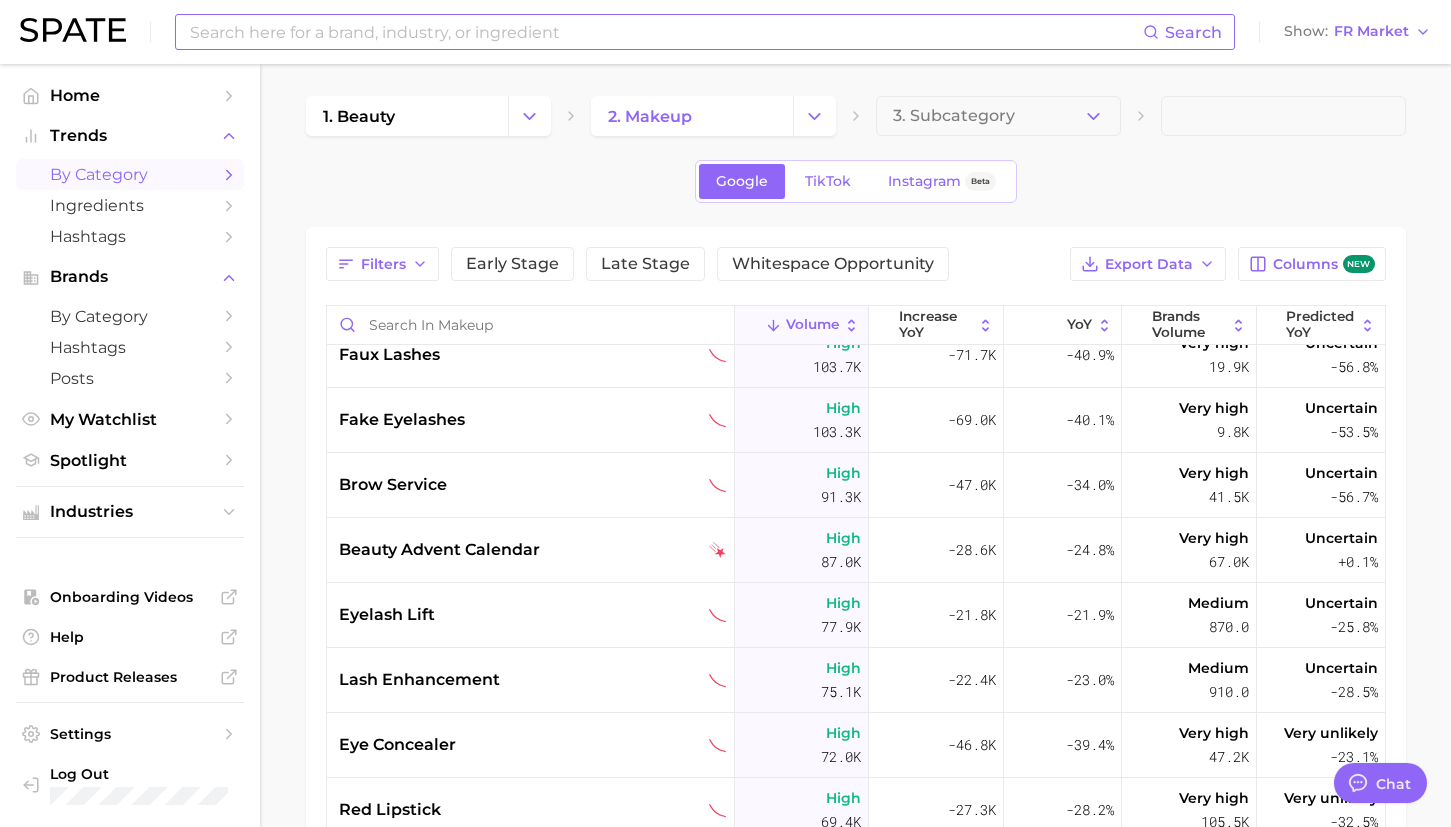 click at bounding box center [665, 32] 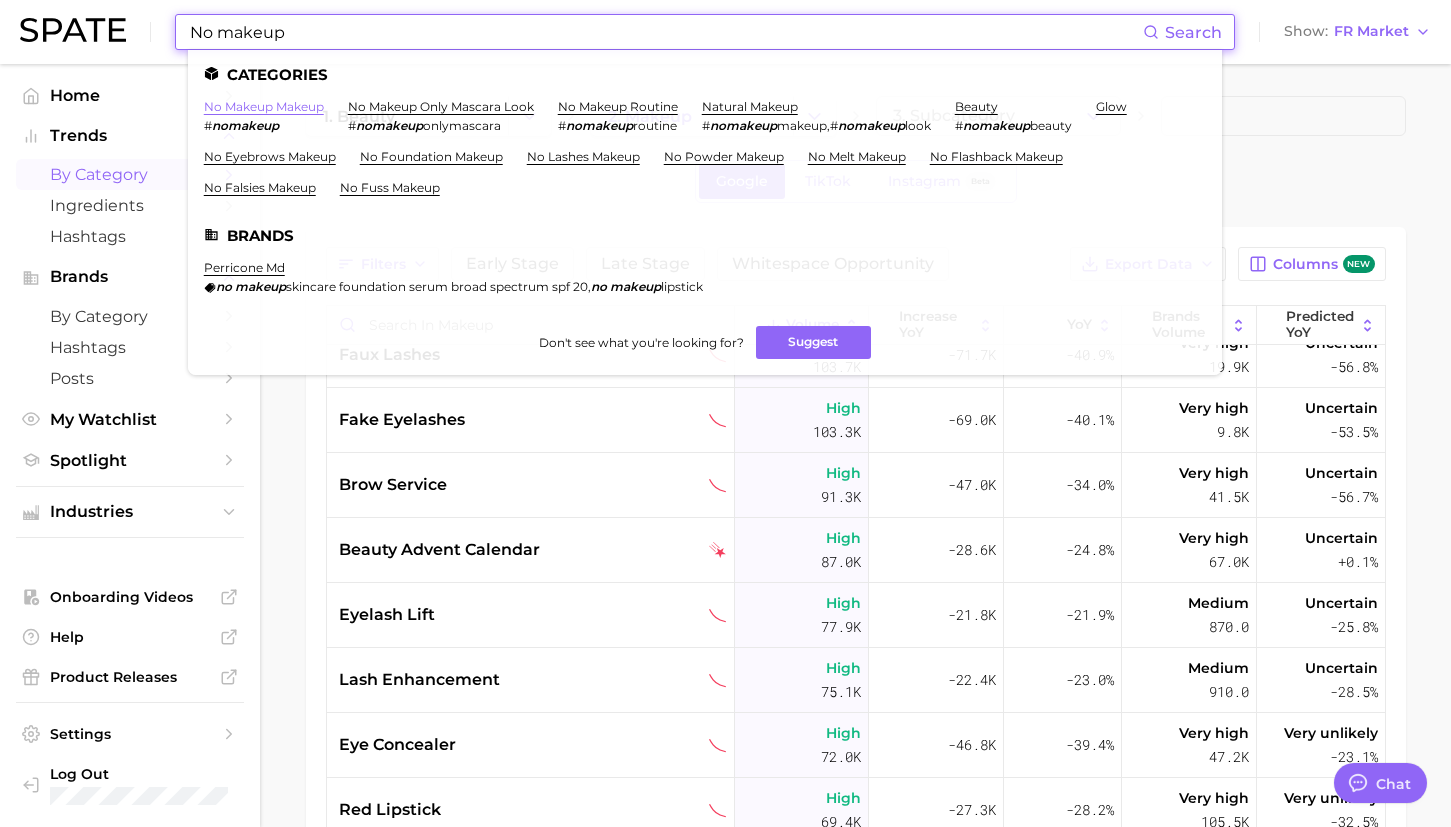 type on "No makeup" 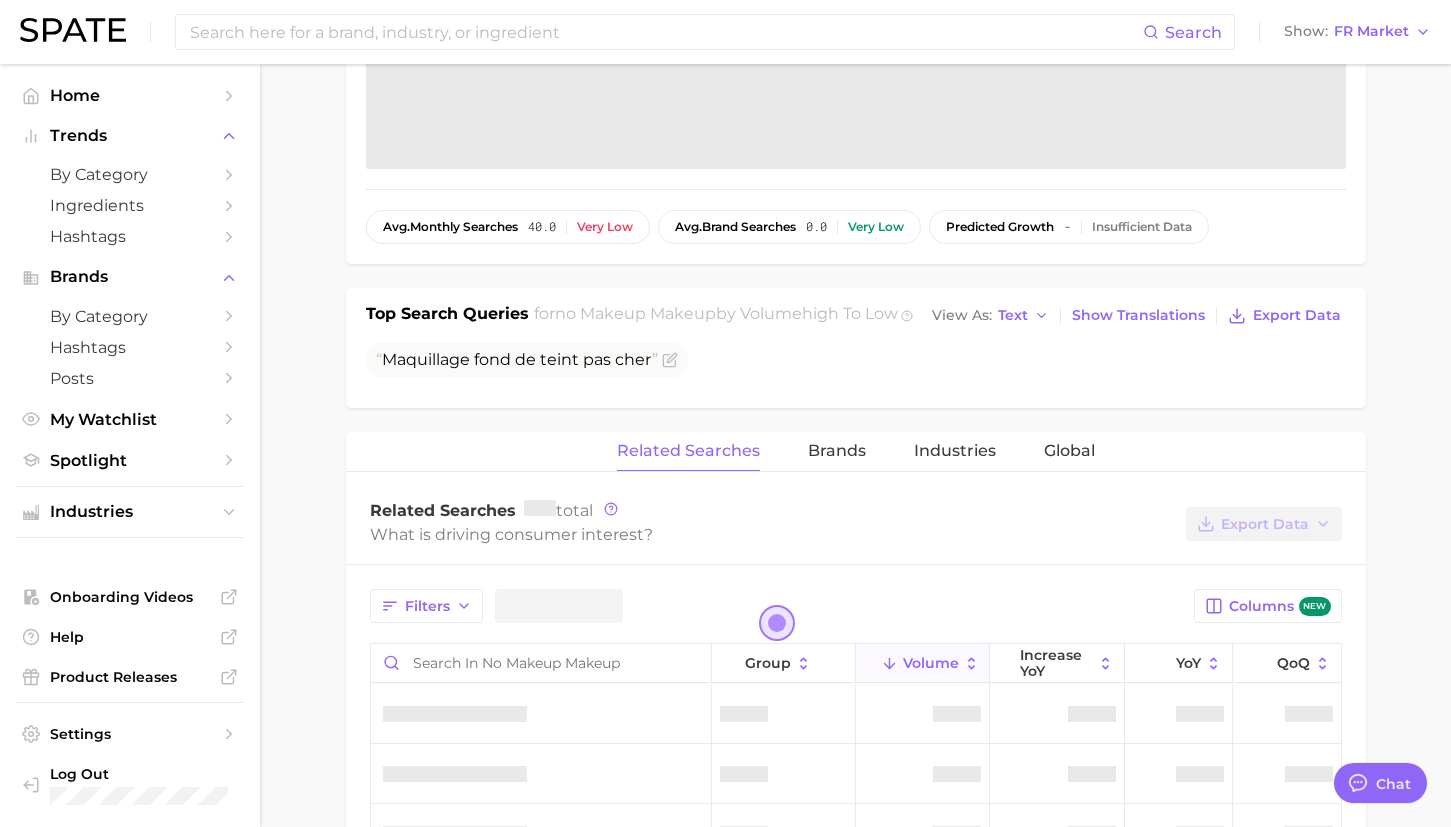 scroll, scrollTop: 648, scrollLeft: 0, axis: vertical 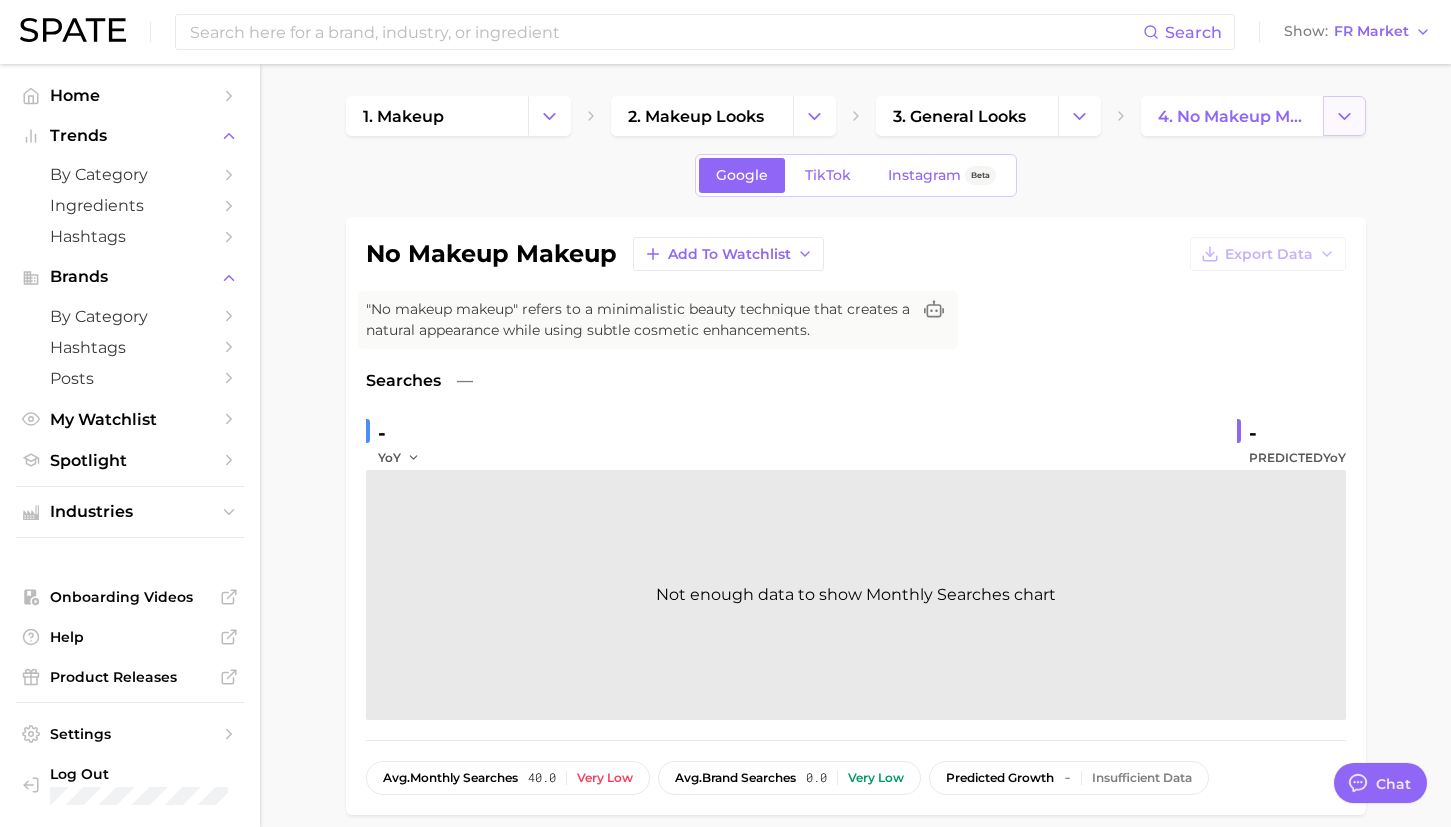 click at bounding box center [1344, 116] 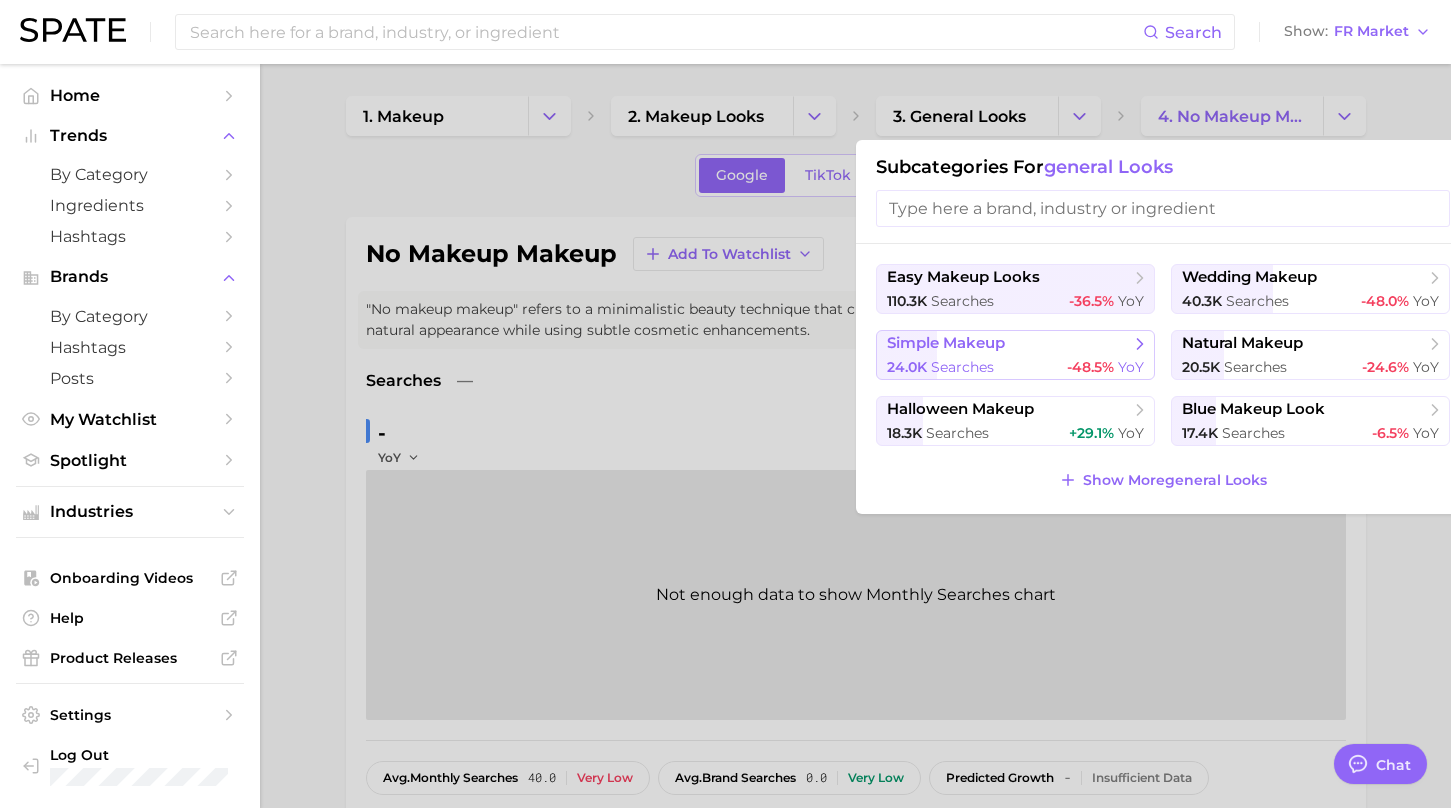 click on "24.0k   searches -48.5%   YoY" at bounding box center [1015, 367] 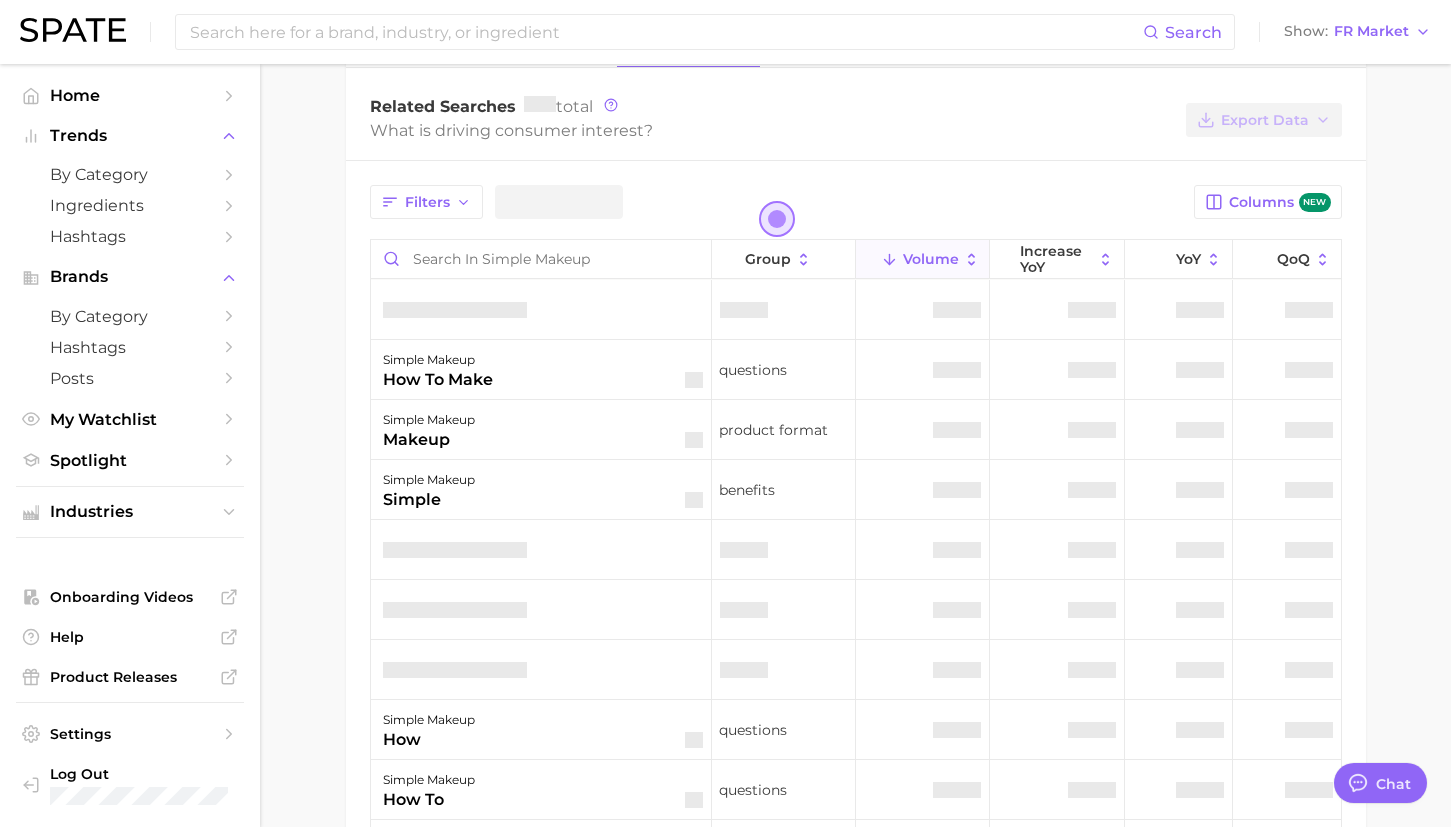 scroll, scrollTop: 857, scrollLeft: 0, axis: vertical 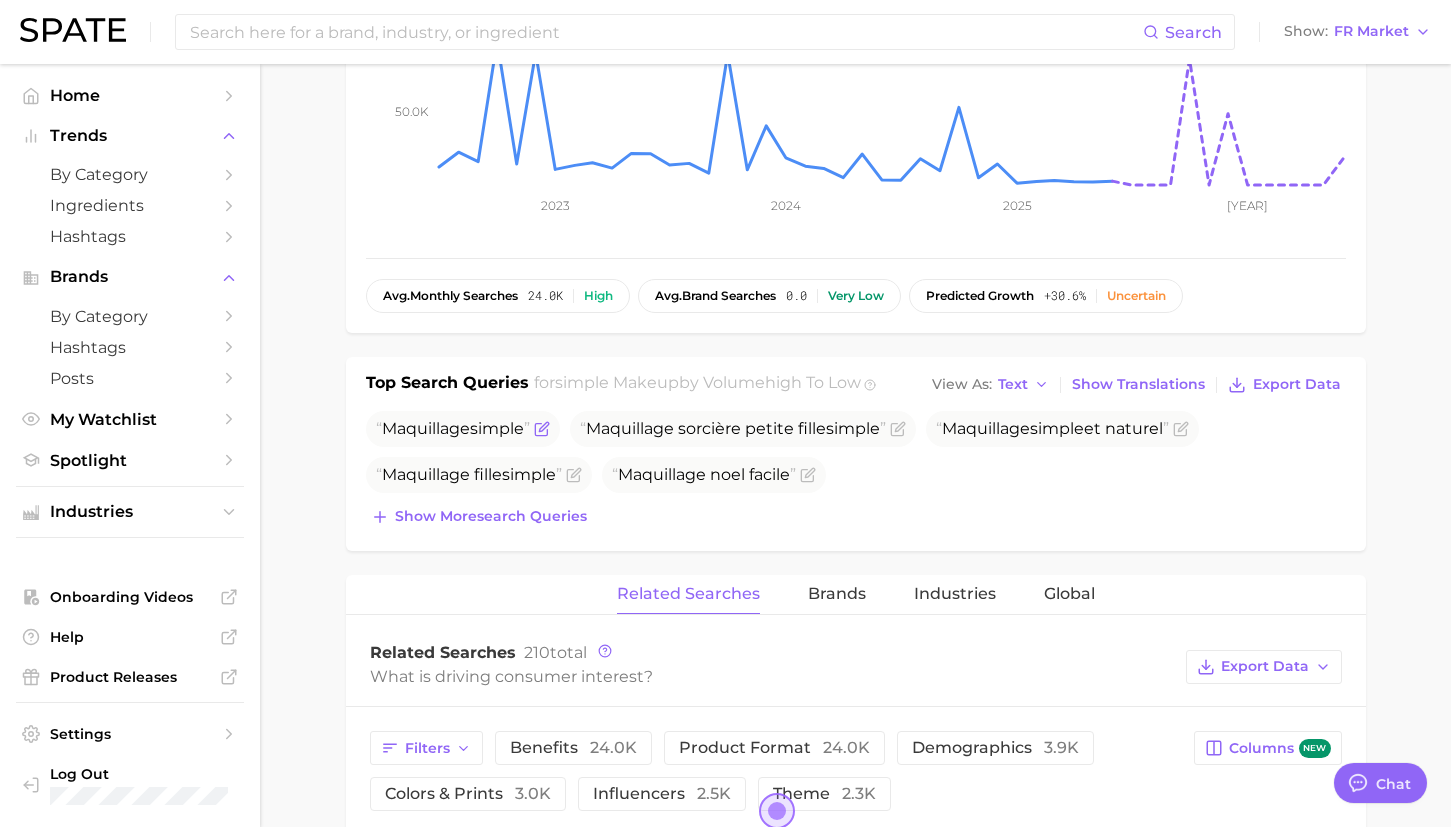 click on "simple" at bounding box center [497, 428] 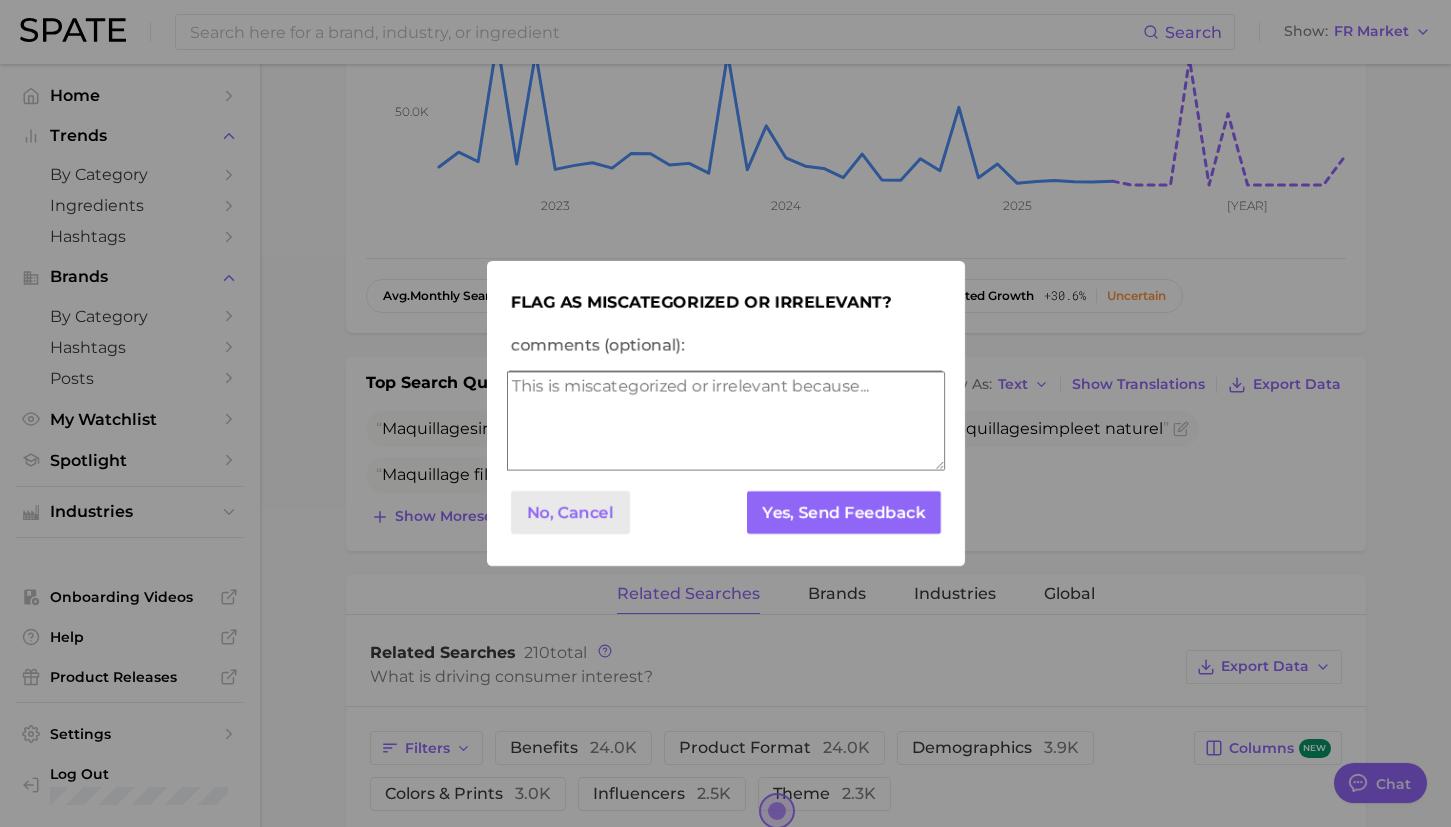 click on "No, Cancel" at bounding box center [570, 512] 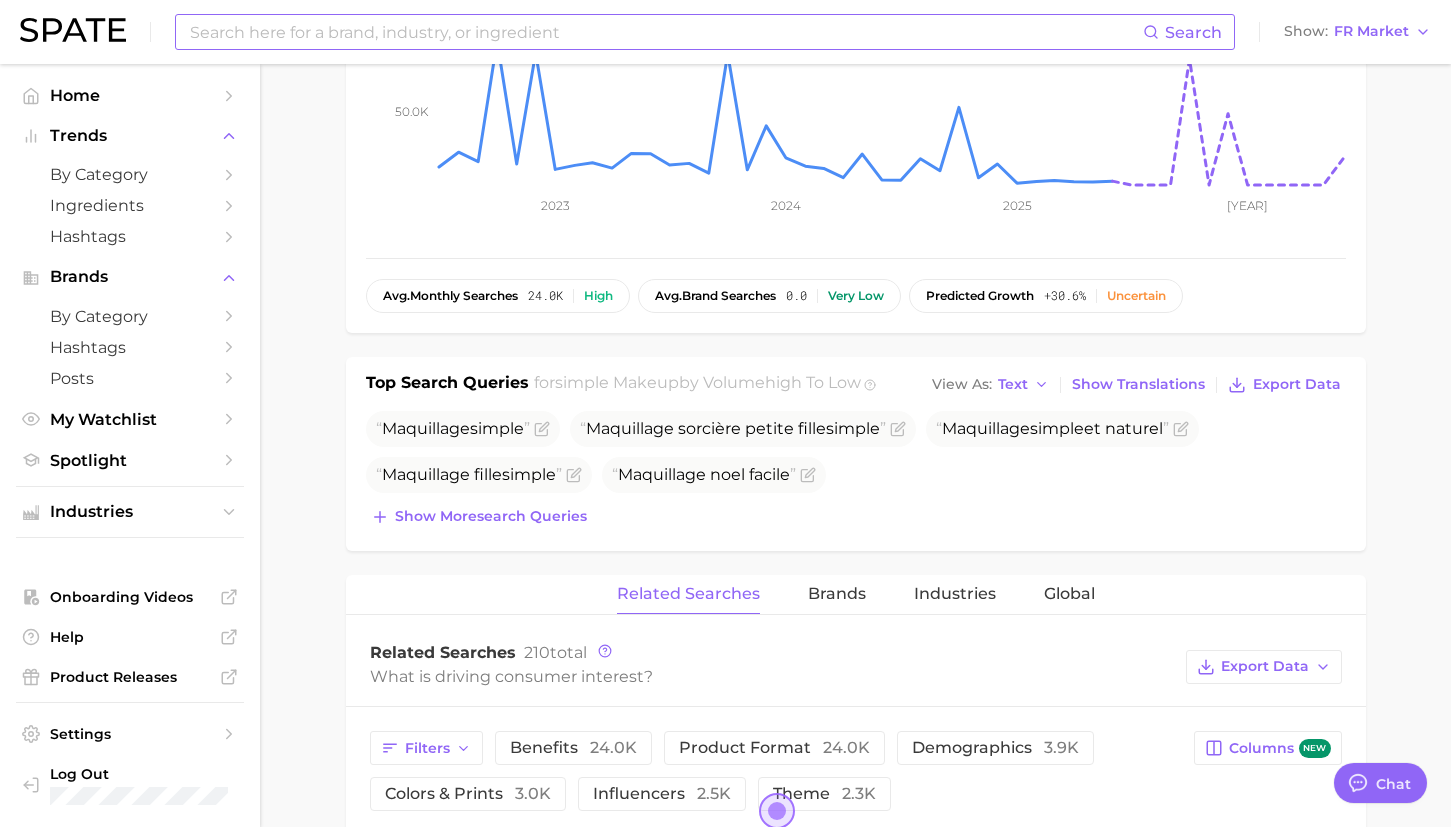 click at bounding box center (665, 32) 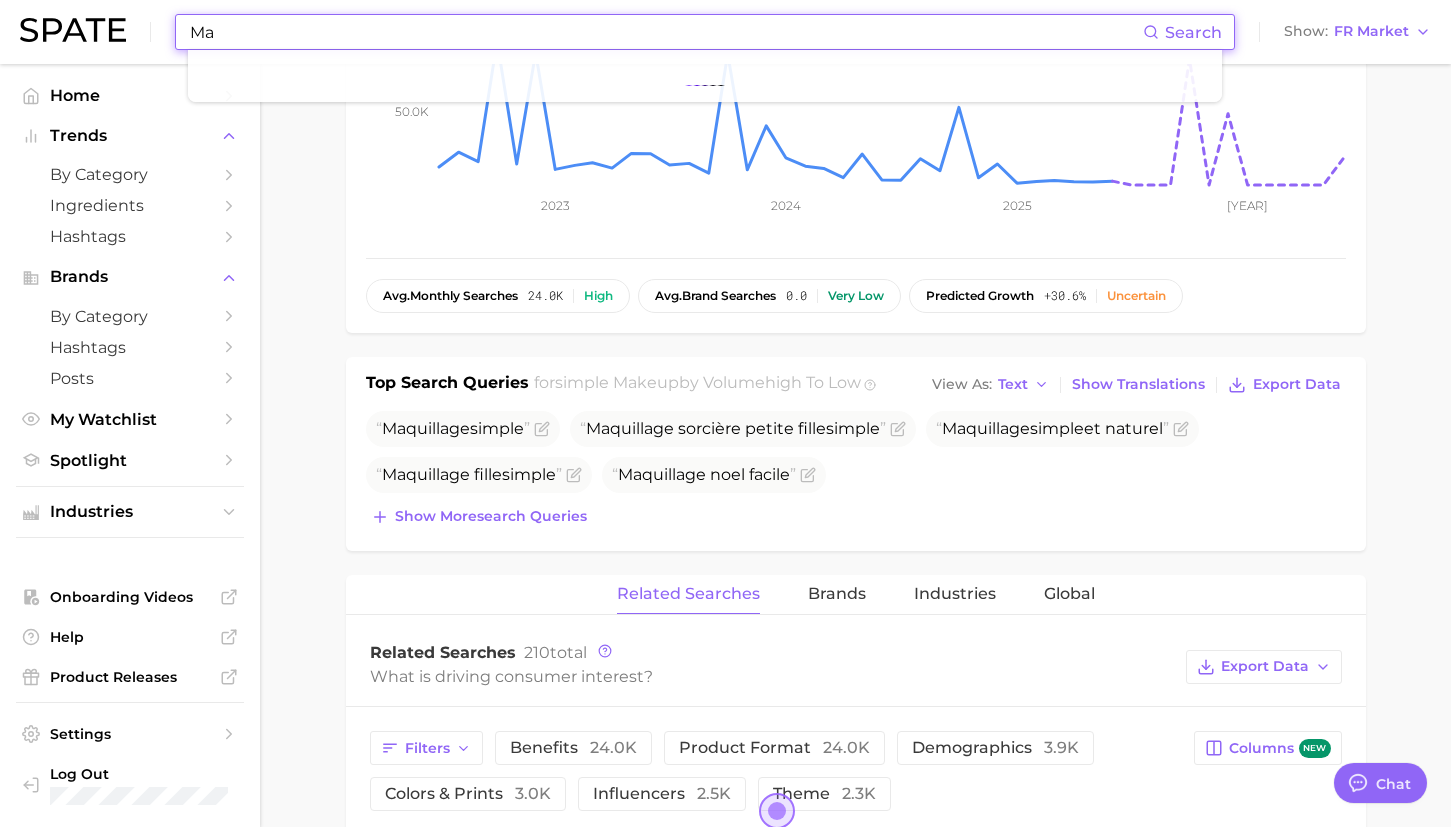 type on "M" 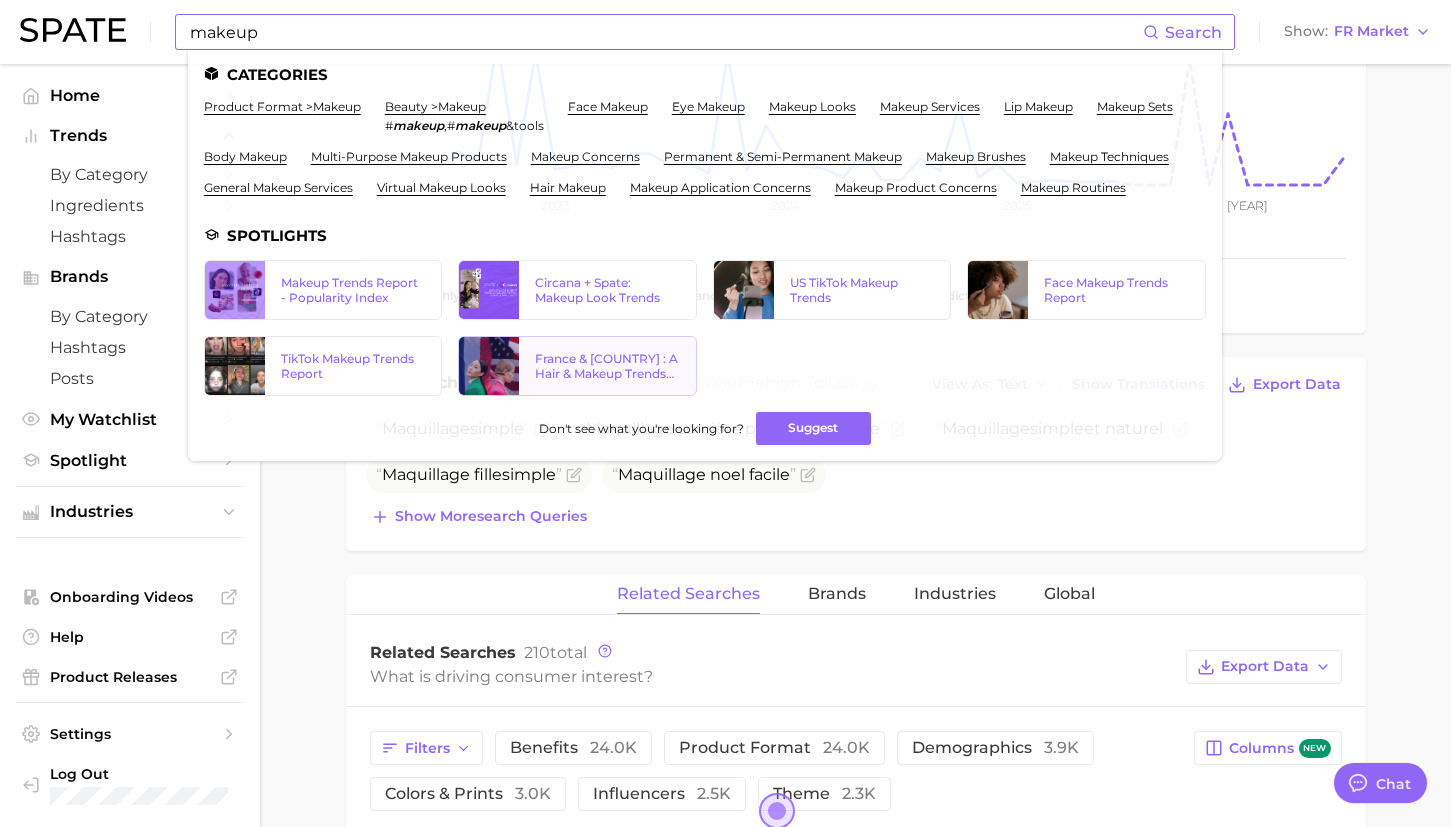 click on "France & [COUNTRY] : A Hair & Makeup Trends Report" at bounding box center (607, 366) 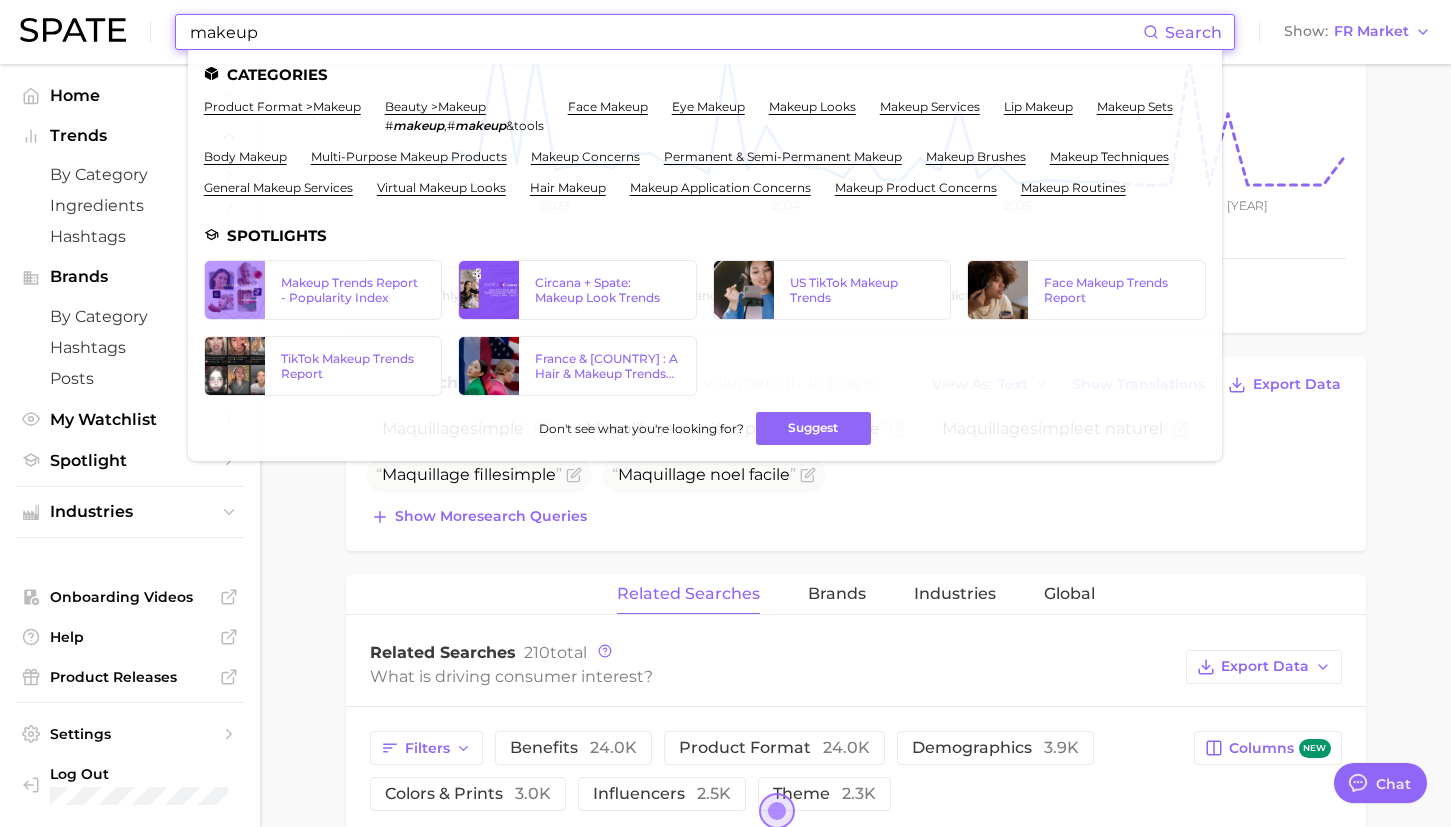 drag, startPoint x: 316, startPoint y: 40, endPoint x: 59, endPoint y: -9, distance: 261.62952 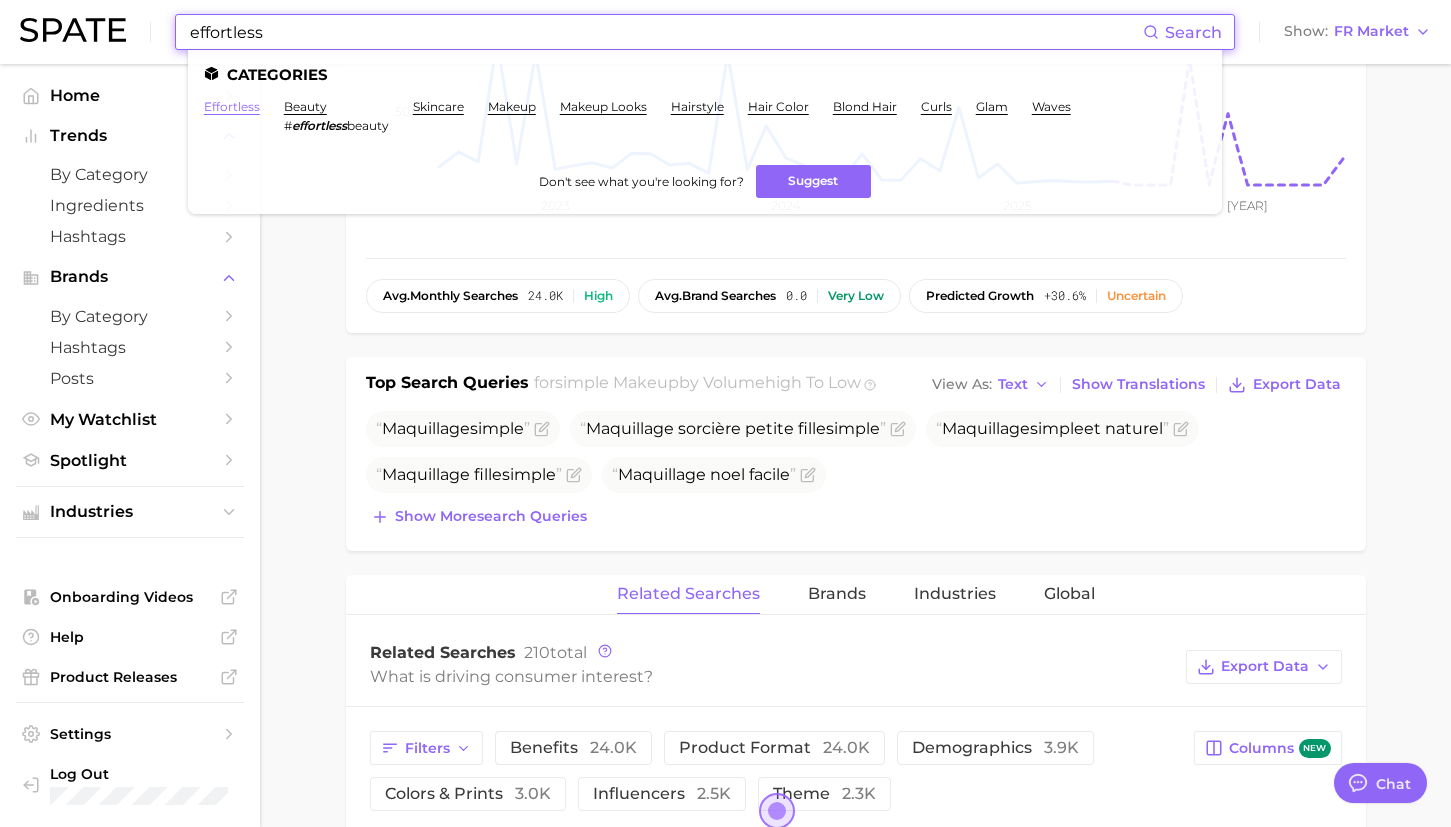 type on "effortless" 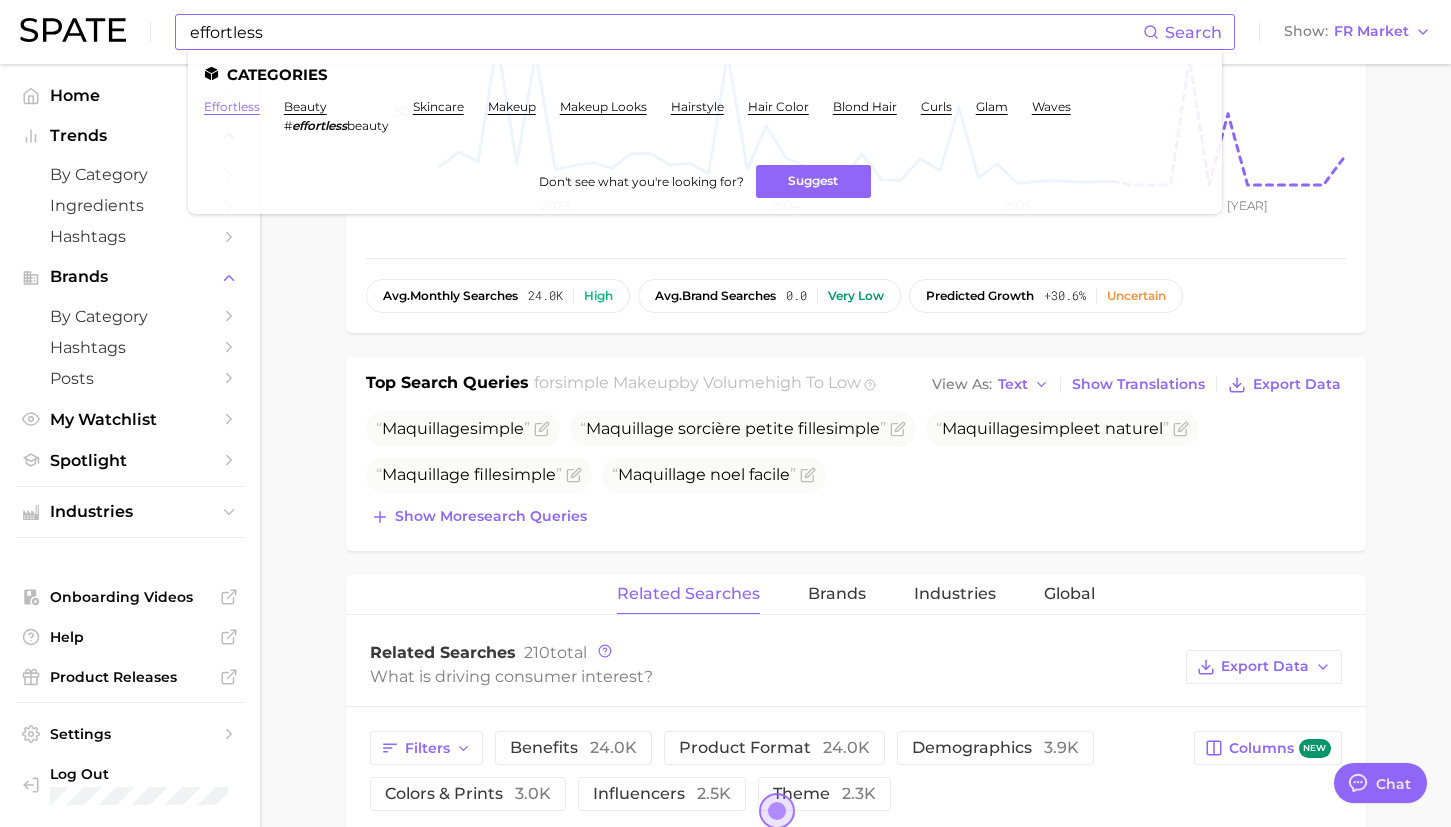 click on "effortless" at bounding box center [232, 106] 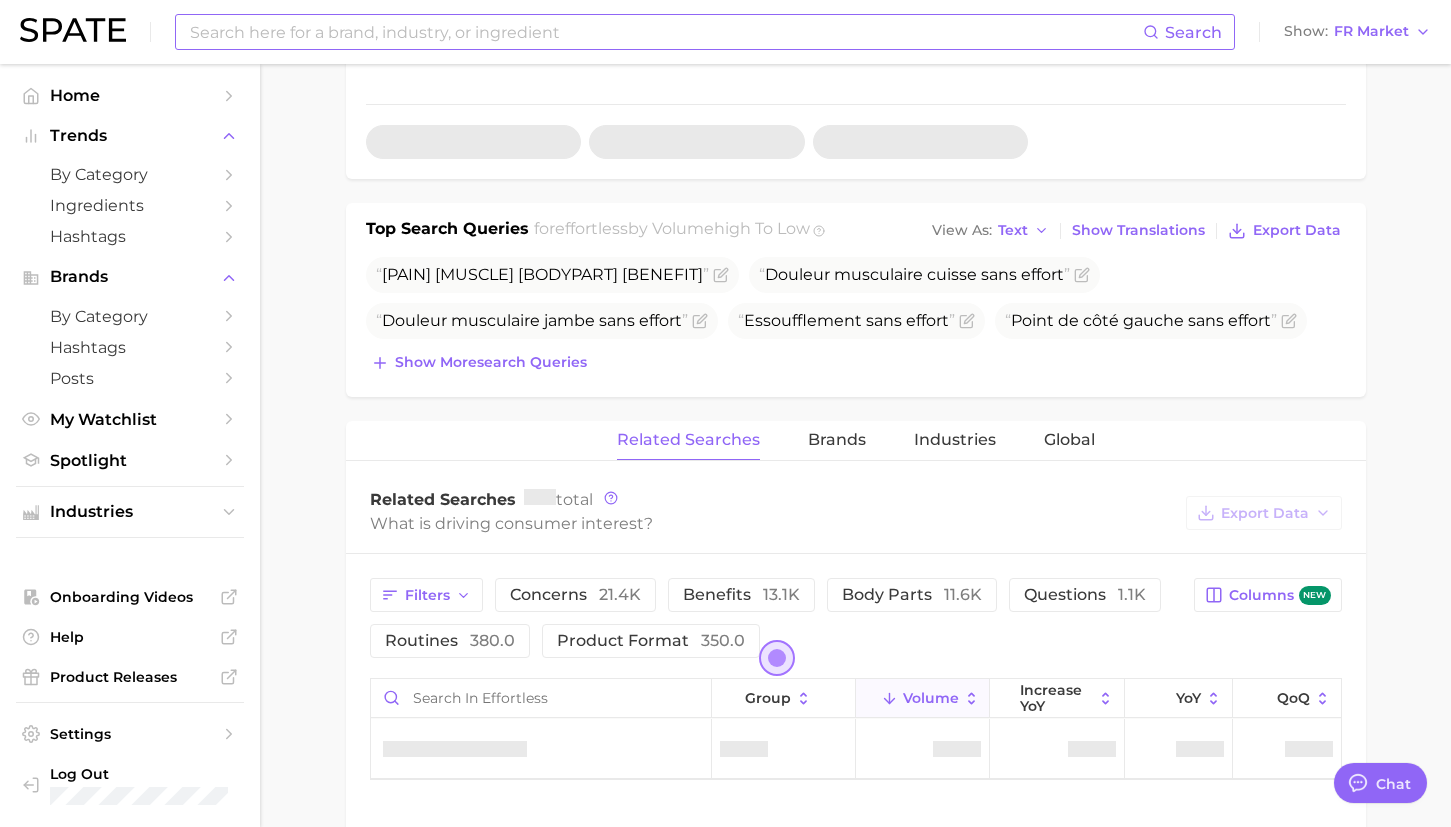 scroll, scrollTop: 623, scrollLeft: 0, axis: vertical 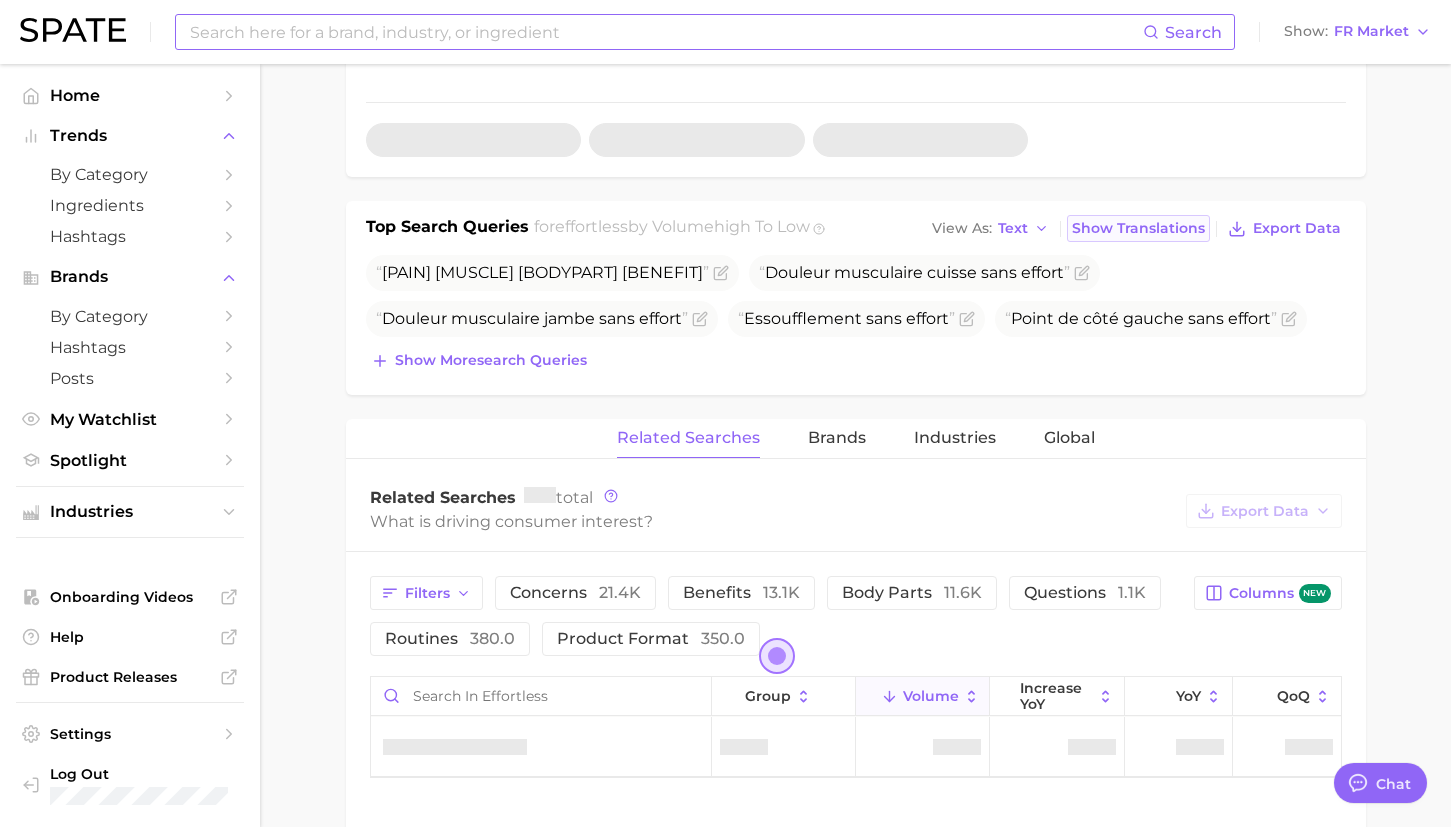 click on "Show Translations" at bounding box center [1138, 228] 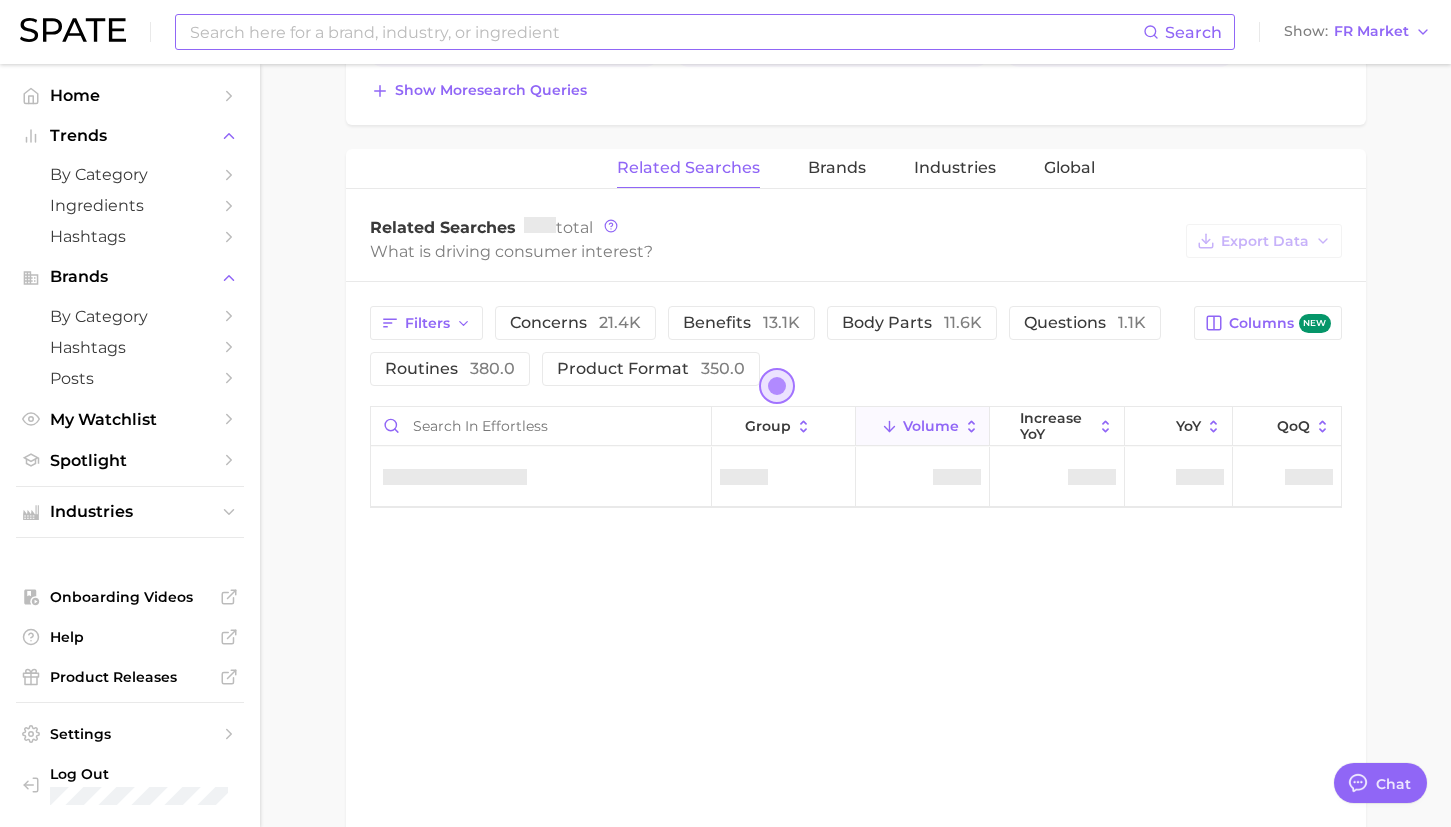 scroll, scrollTop: 894, scrollLeft: 0, axis: vertical 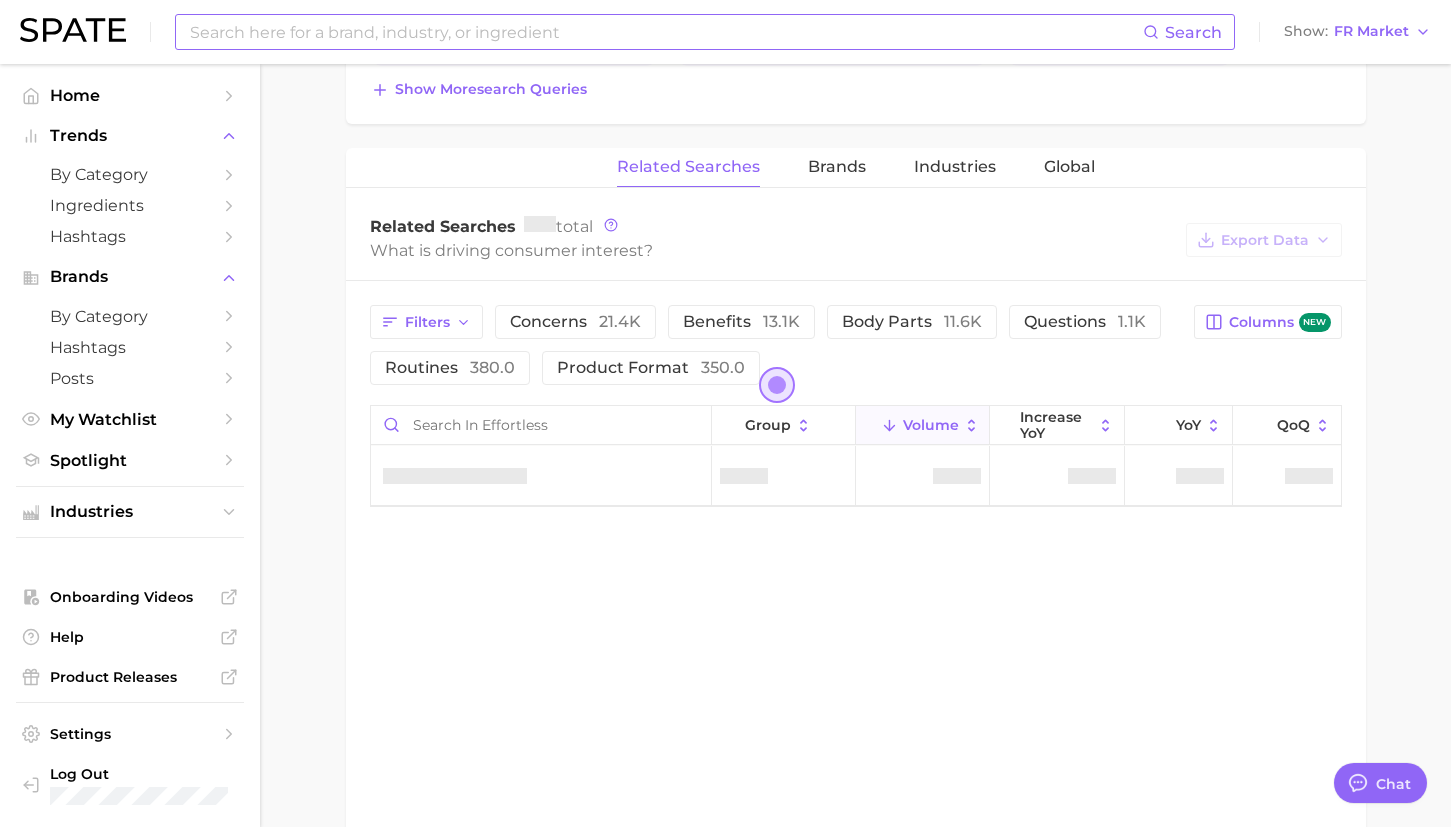 click on "Filters concerns   21.4k benefits   13.1k body parts   11.6k questions   1.1k routines   380.0 product format   350.0" at bounding box center (776, 345) 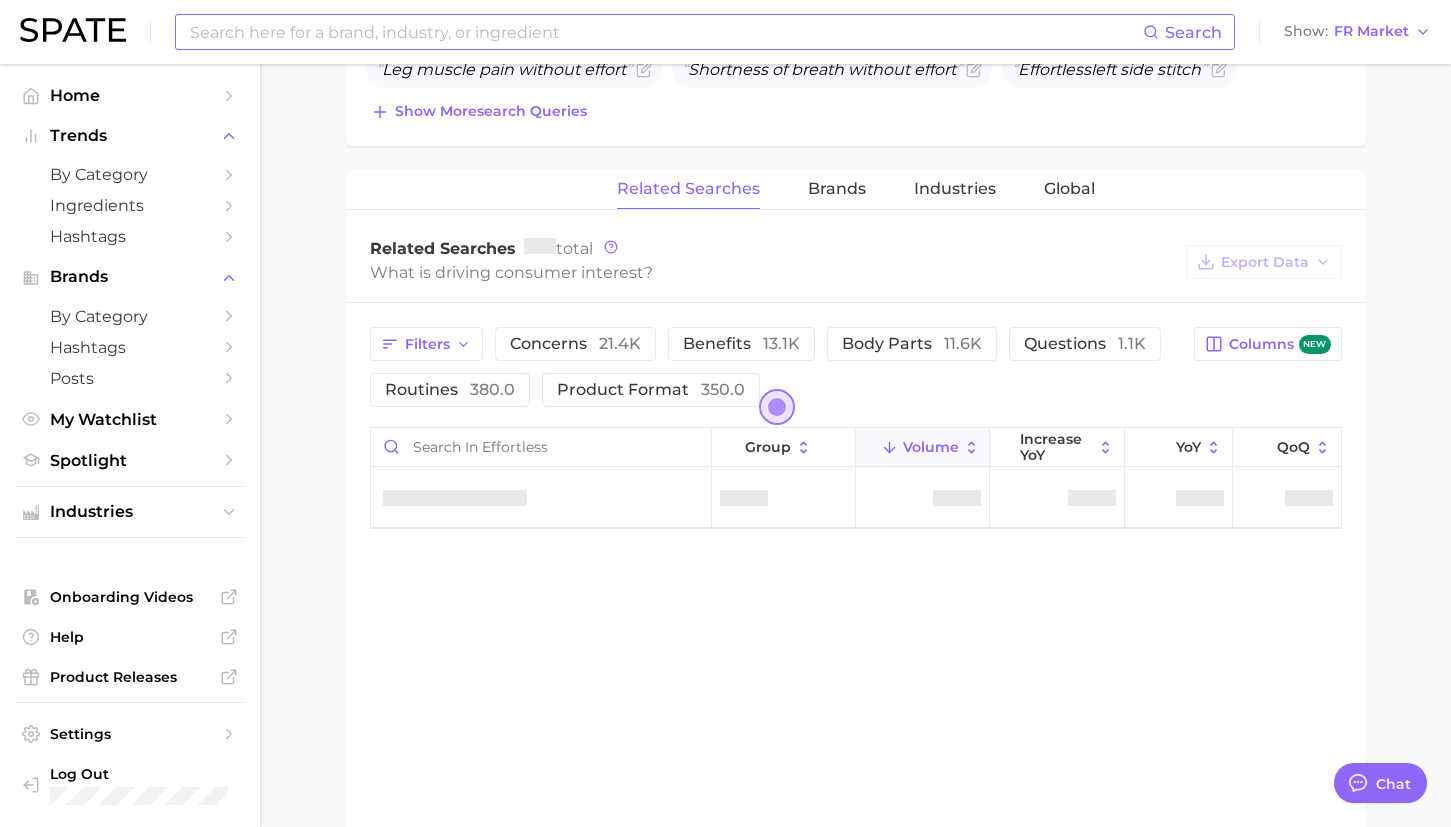 scroll, scrollTop: 867, scrollLeft: 0, axis: vertical 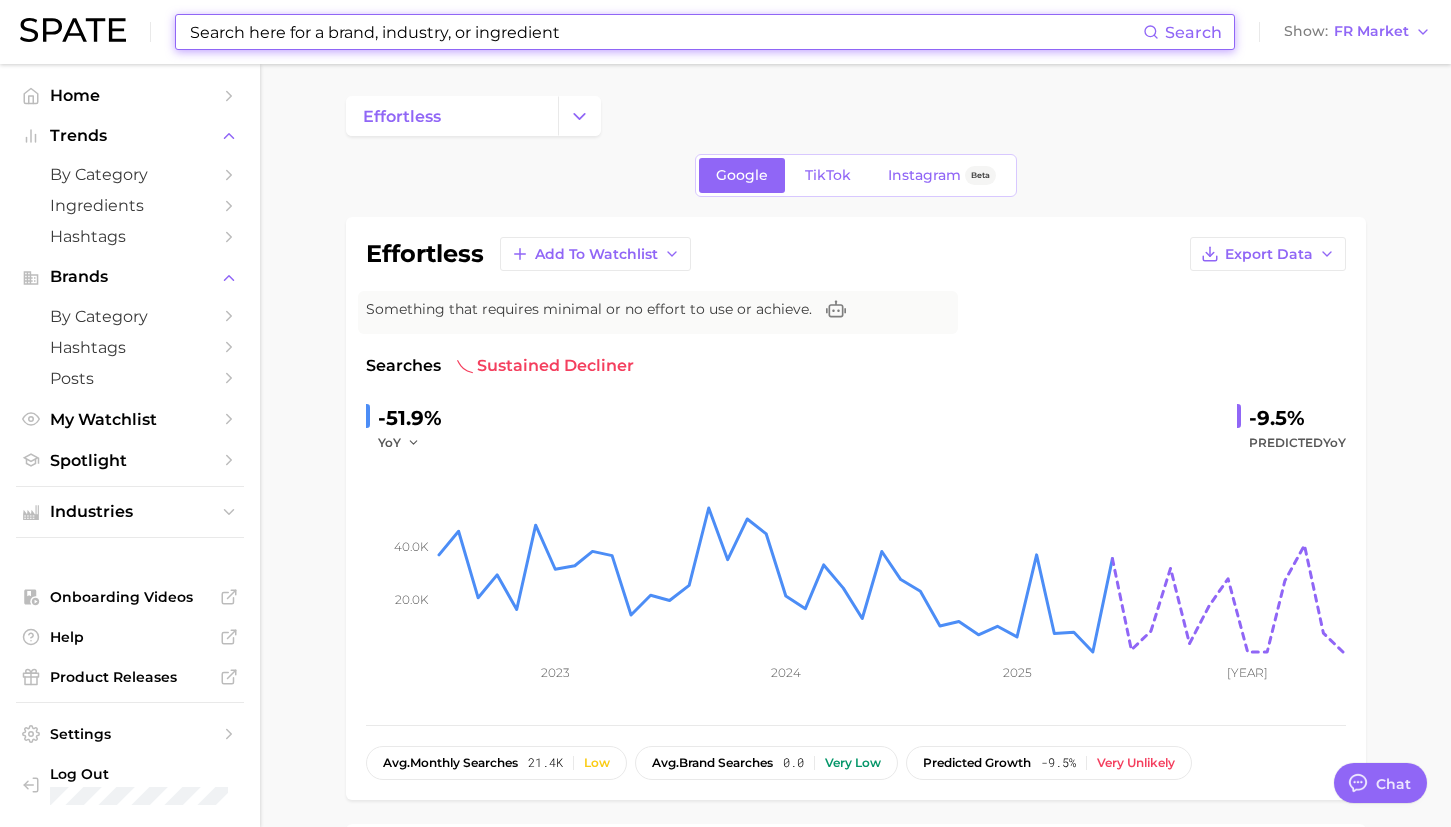 click at bounding box center [665, 32] 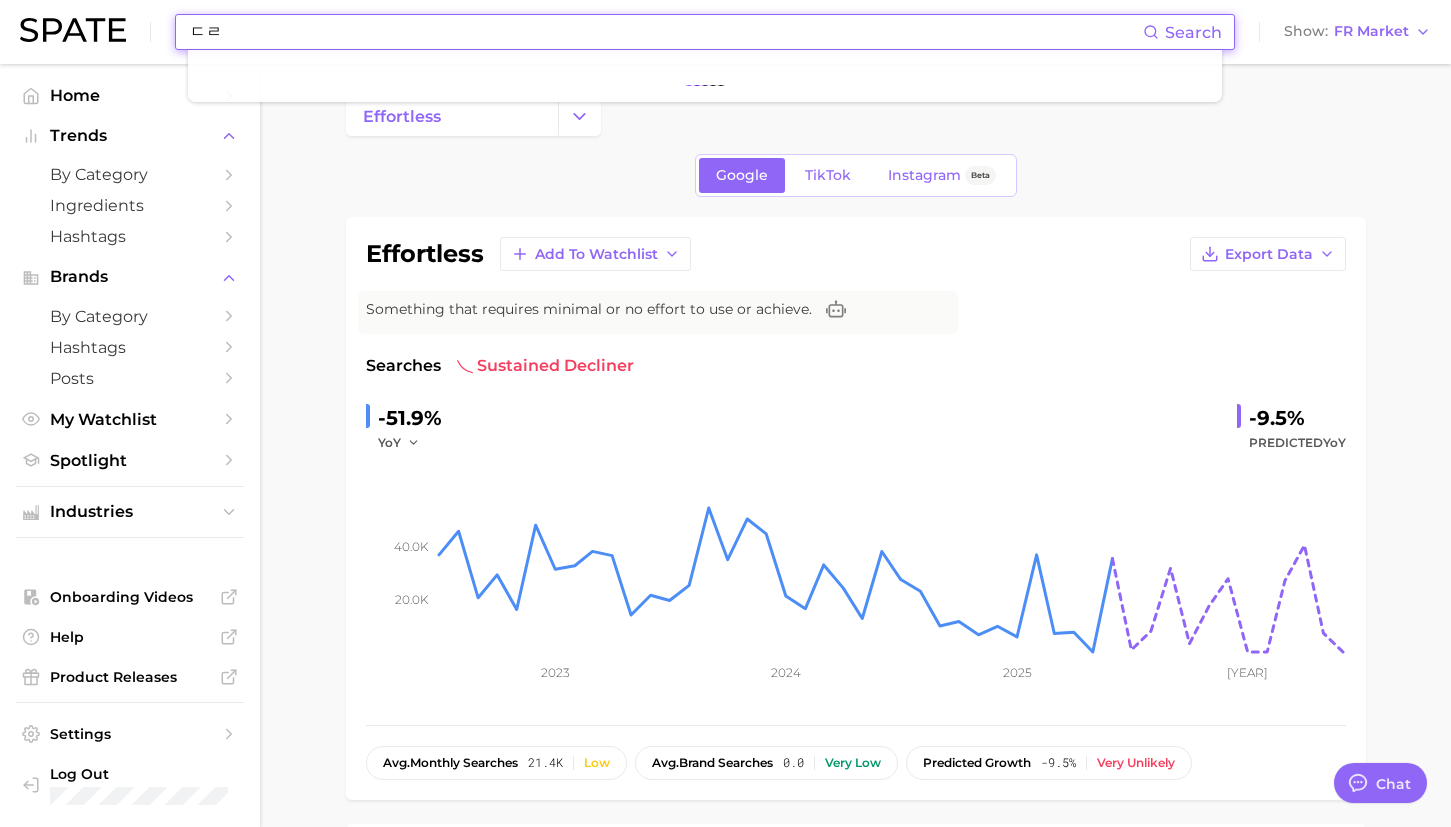 type on "ㄷ" 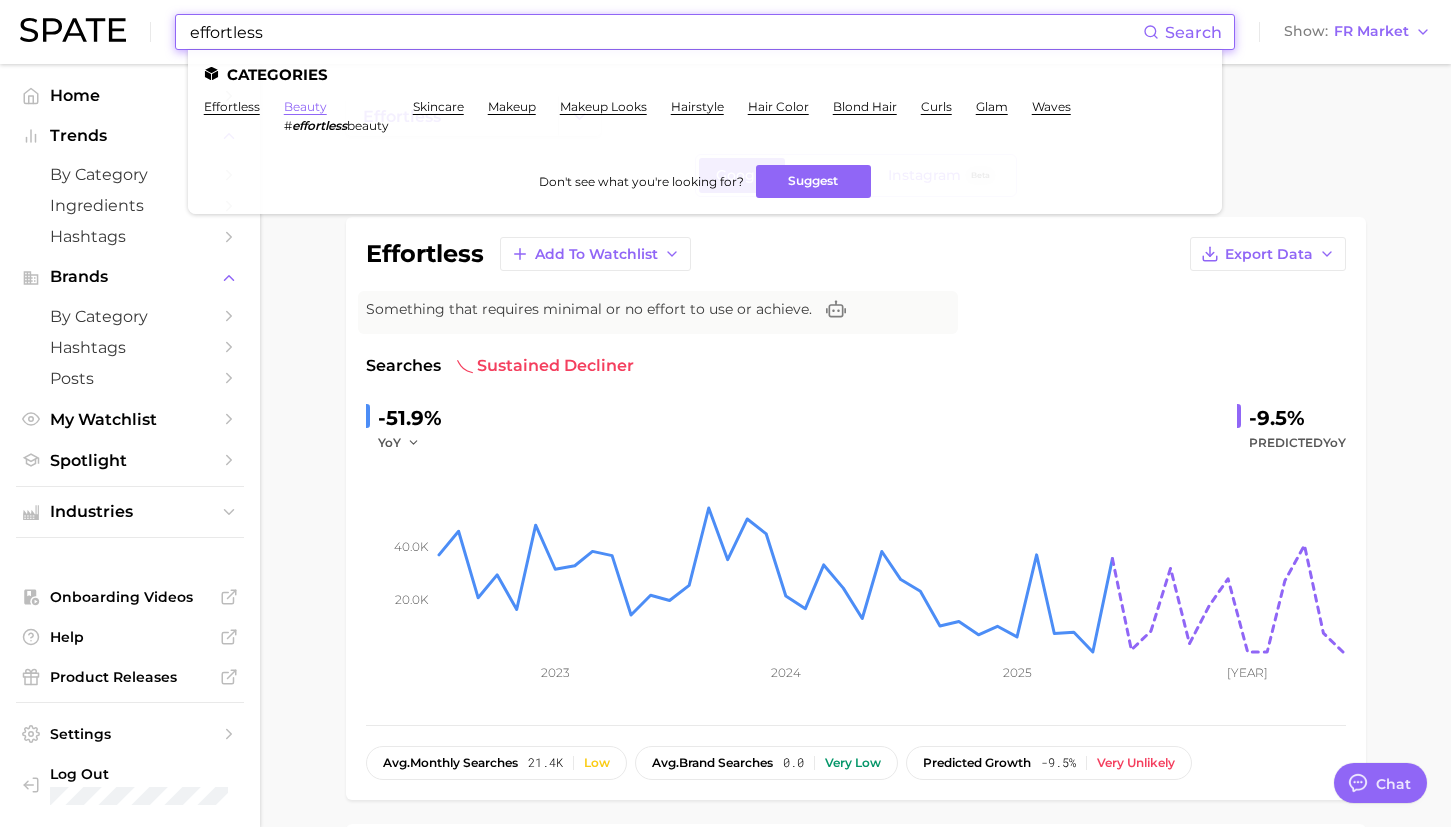 type on "effortless" 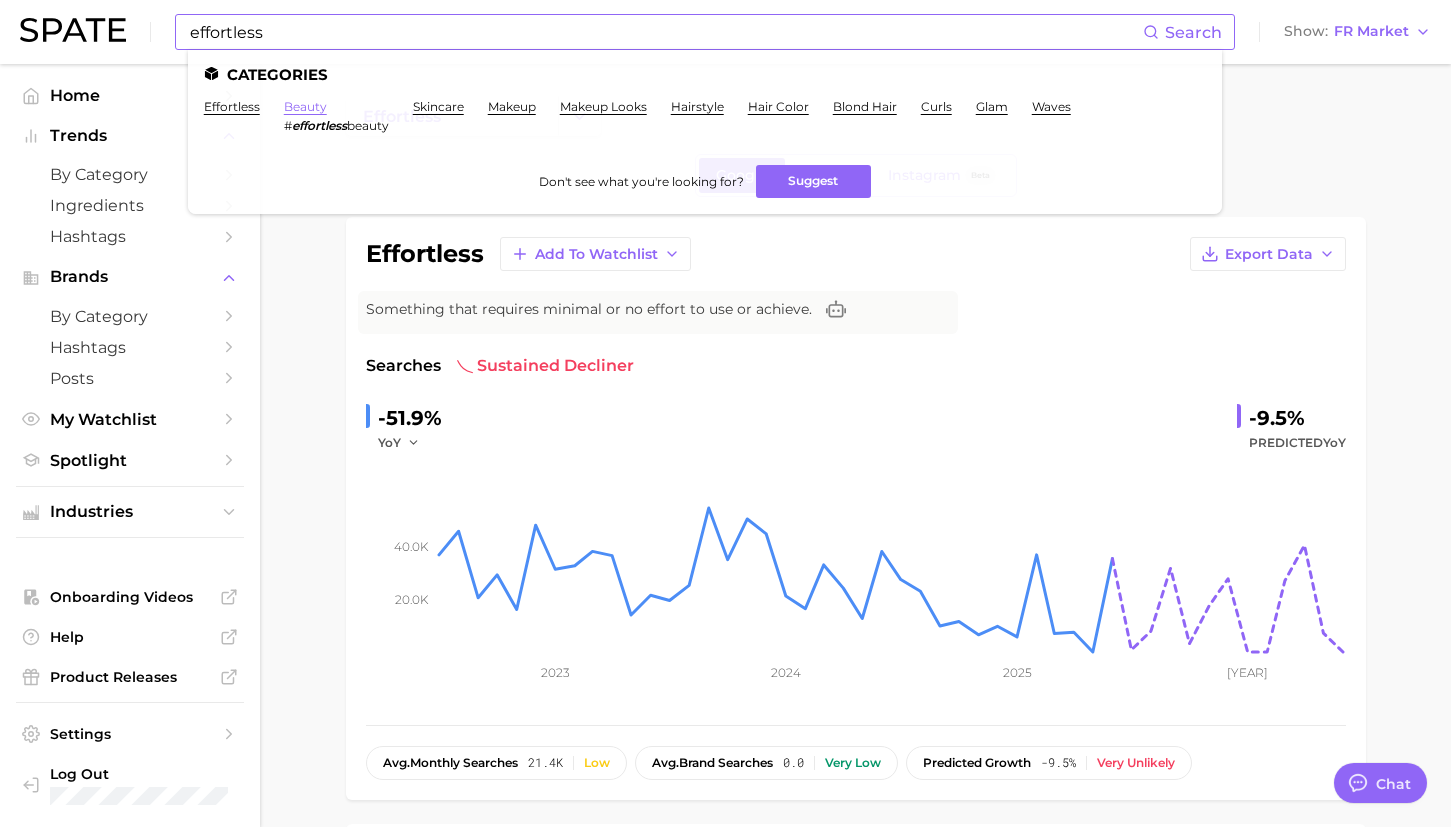 click on "beauty" at bounding box center [305, 106] 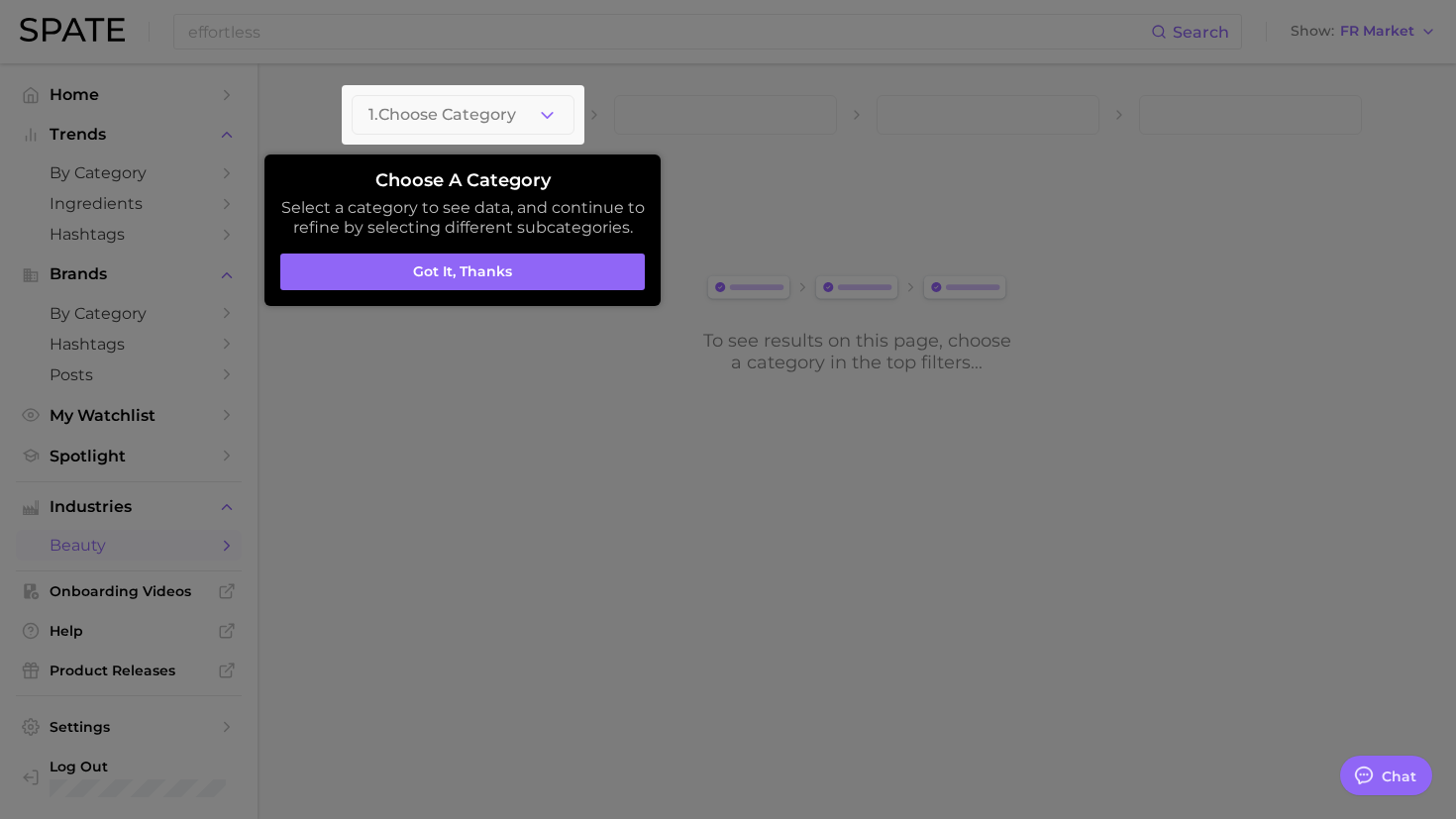 drag, startPoint x: 779, startPoint y: 371, endPoint x: 600, endPoint y: 242, distance: 220.64 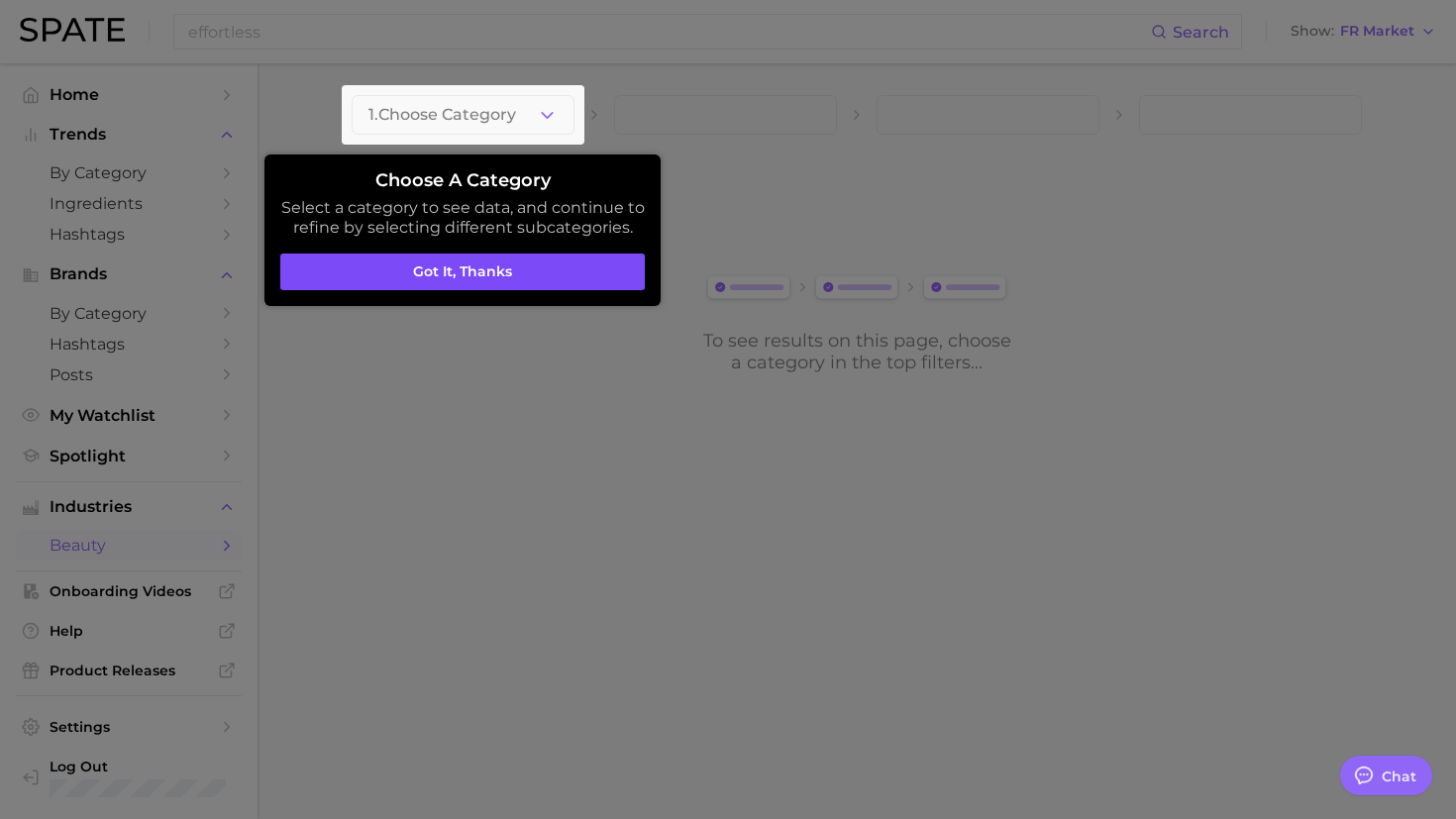 click on "Got it, thanks" at bounding box center (463, 272) 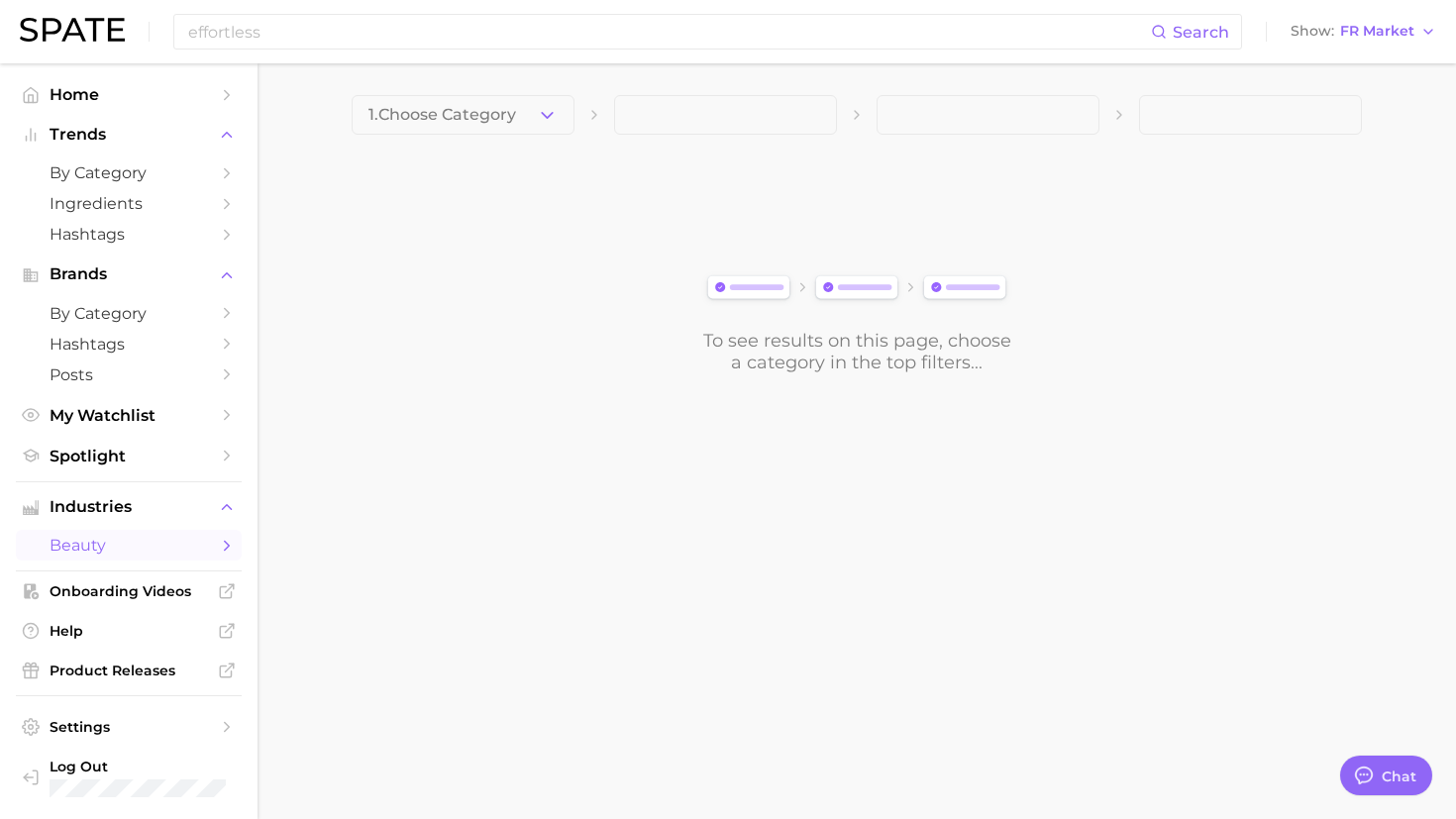 click at bounding box center [725, 115] 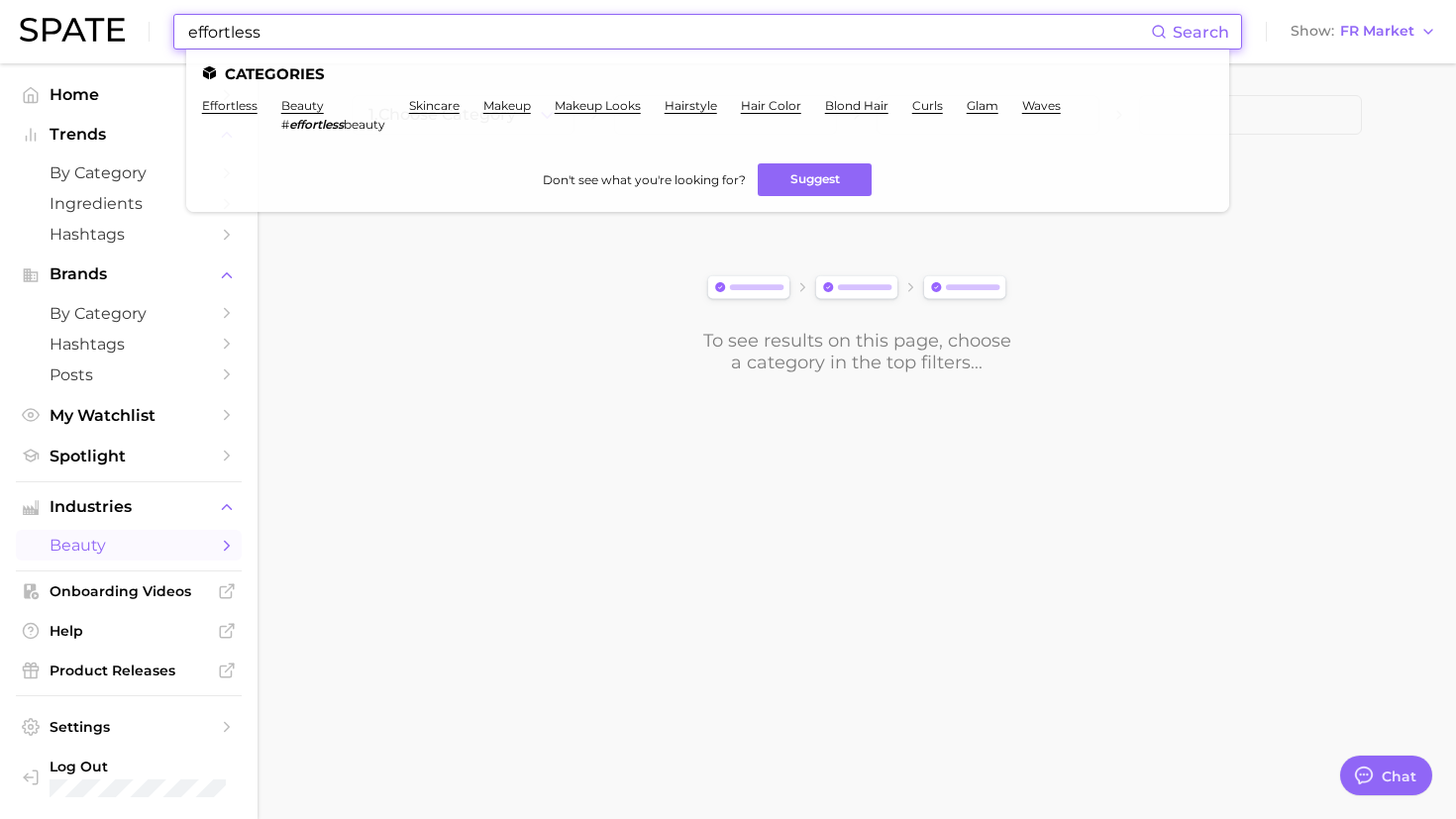 click on "effortless" at bounding box center (669, 32) 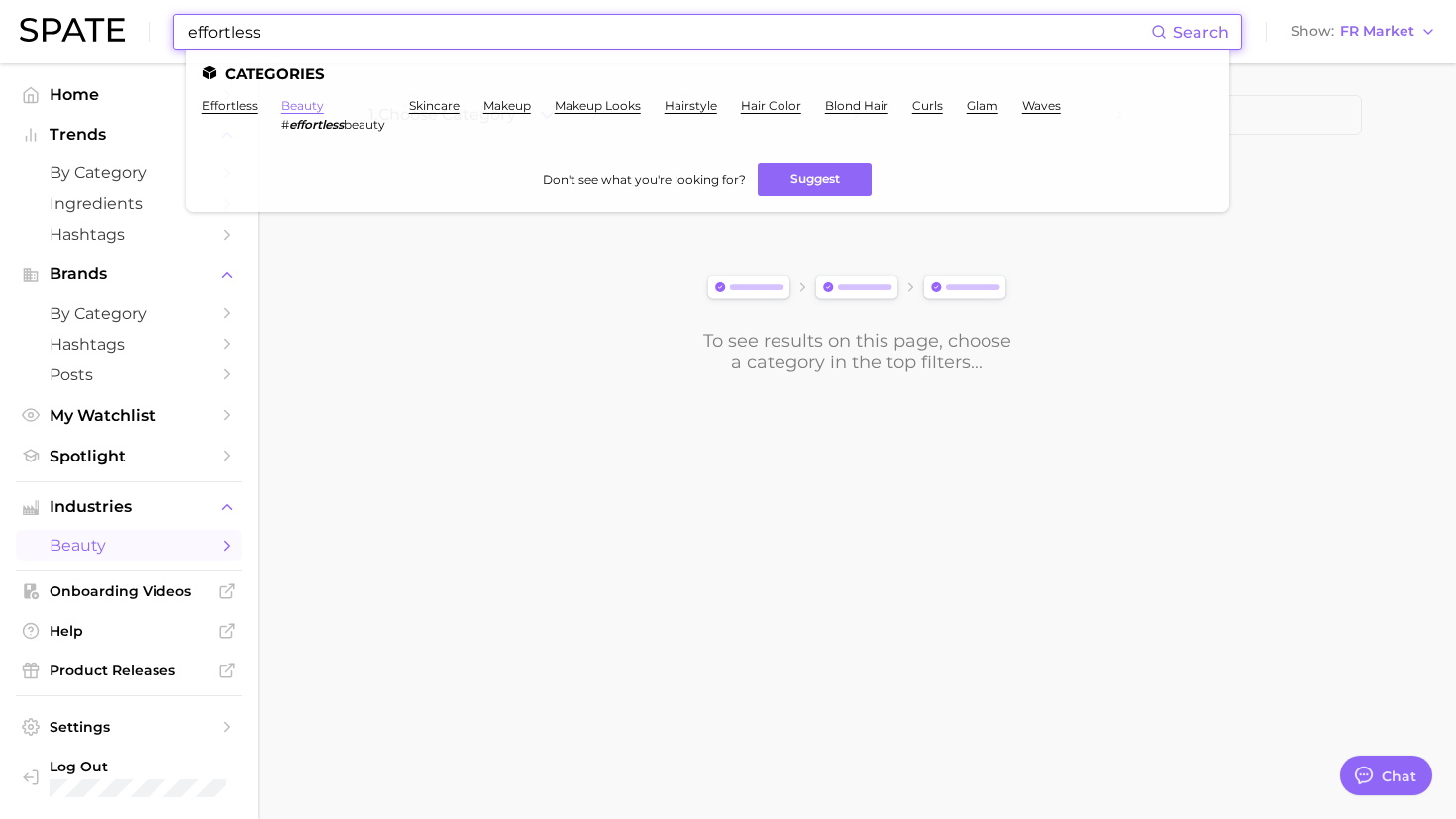 click on "beauty" at bounding box center [302, 105] 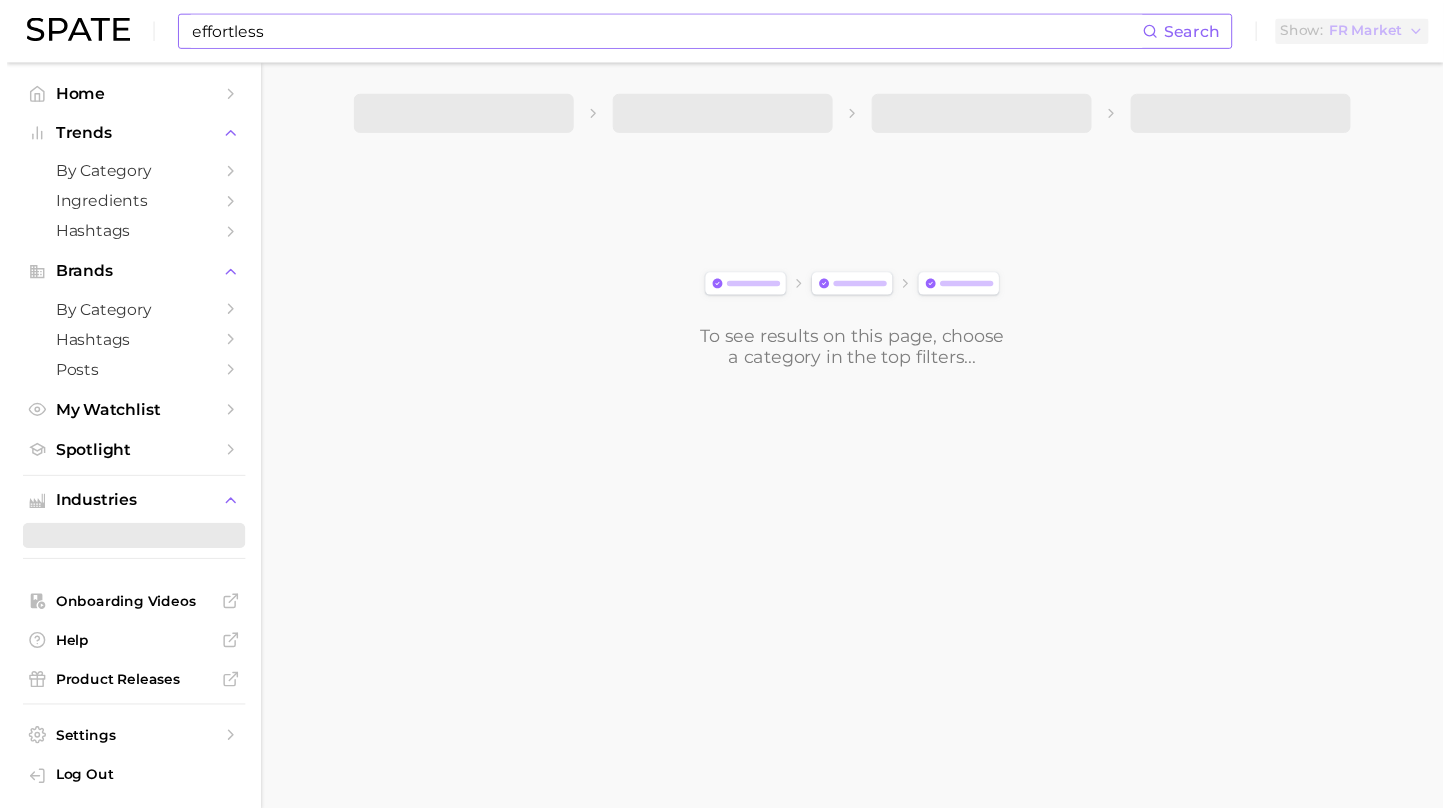 scroll, scrollTop: 0, scrollLeft: 0, axis: both 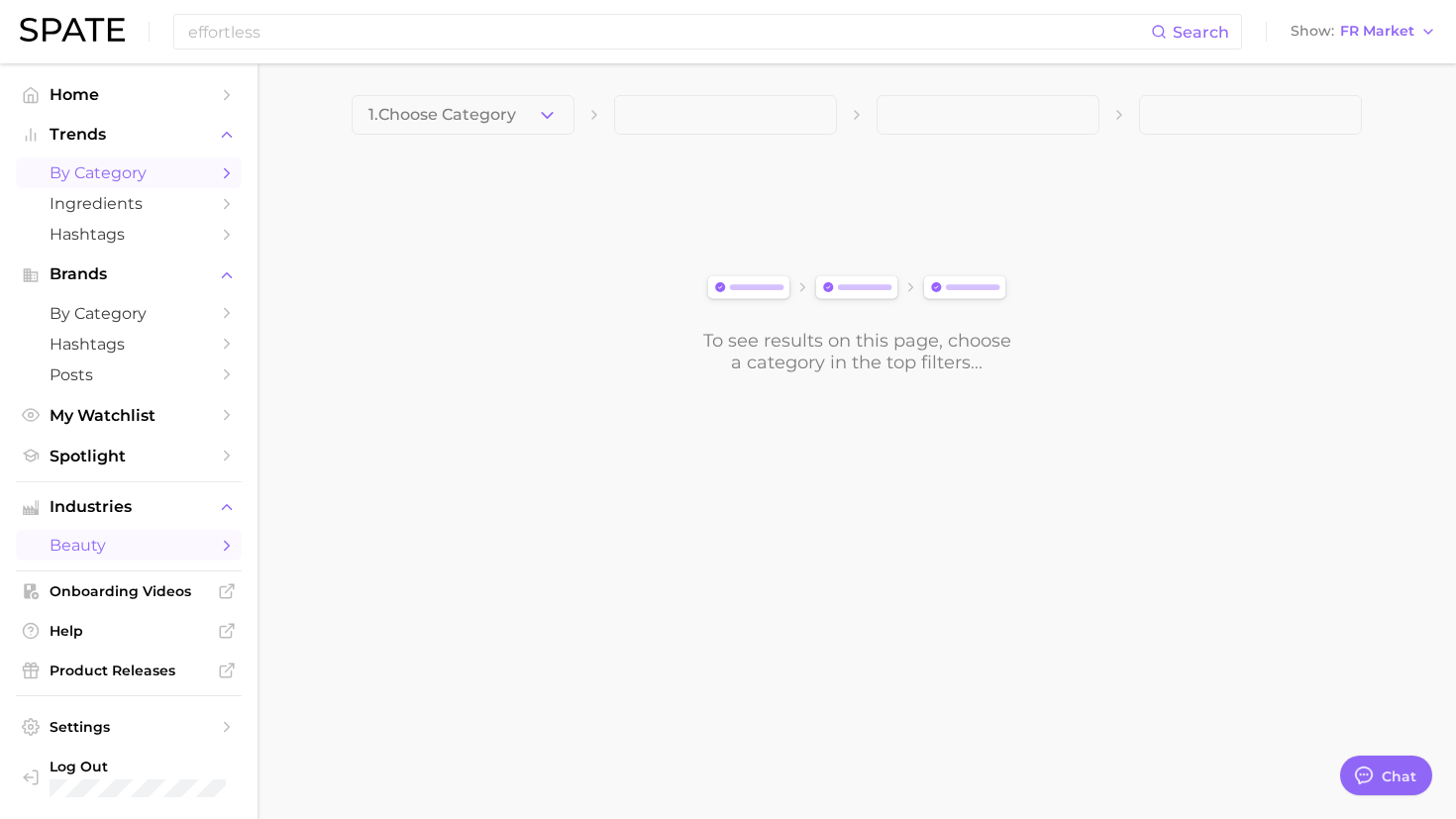 click on "by Category" at bounding box center [129, 172] 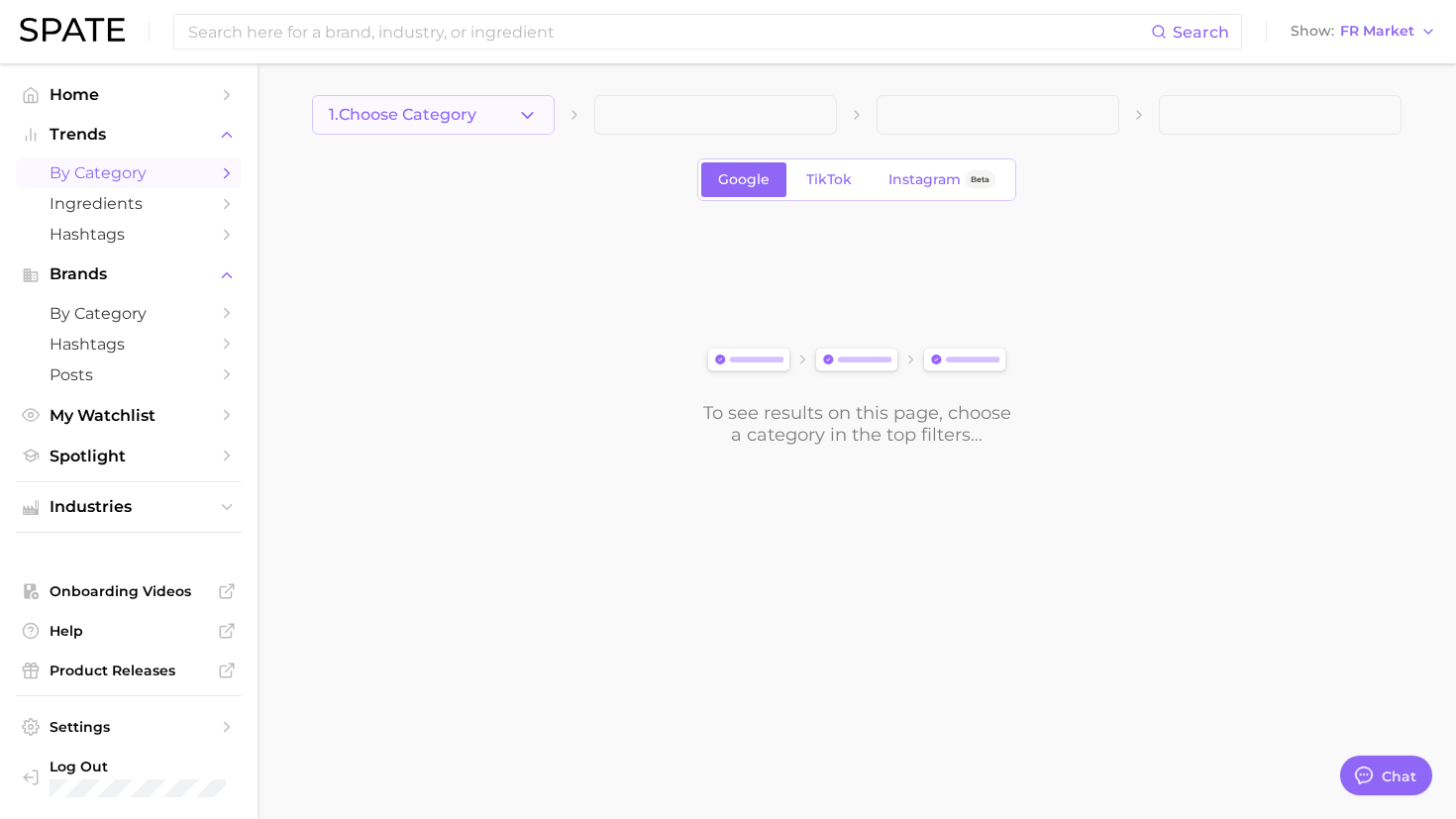 click on "1.  Choose Category" at bounding box center [433, 115] 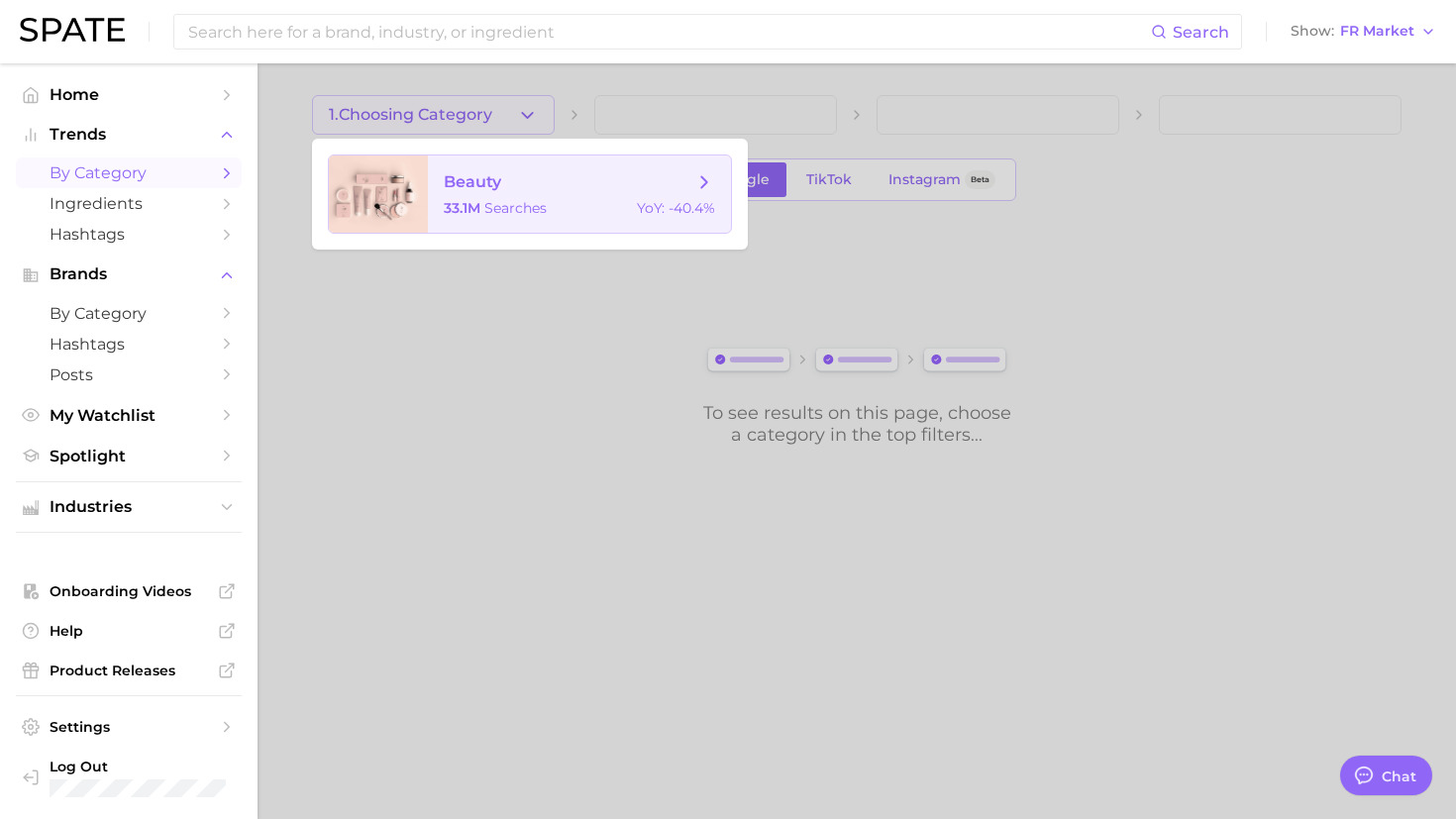 click on "searches" at bounding box center (515, 208) 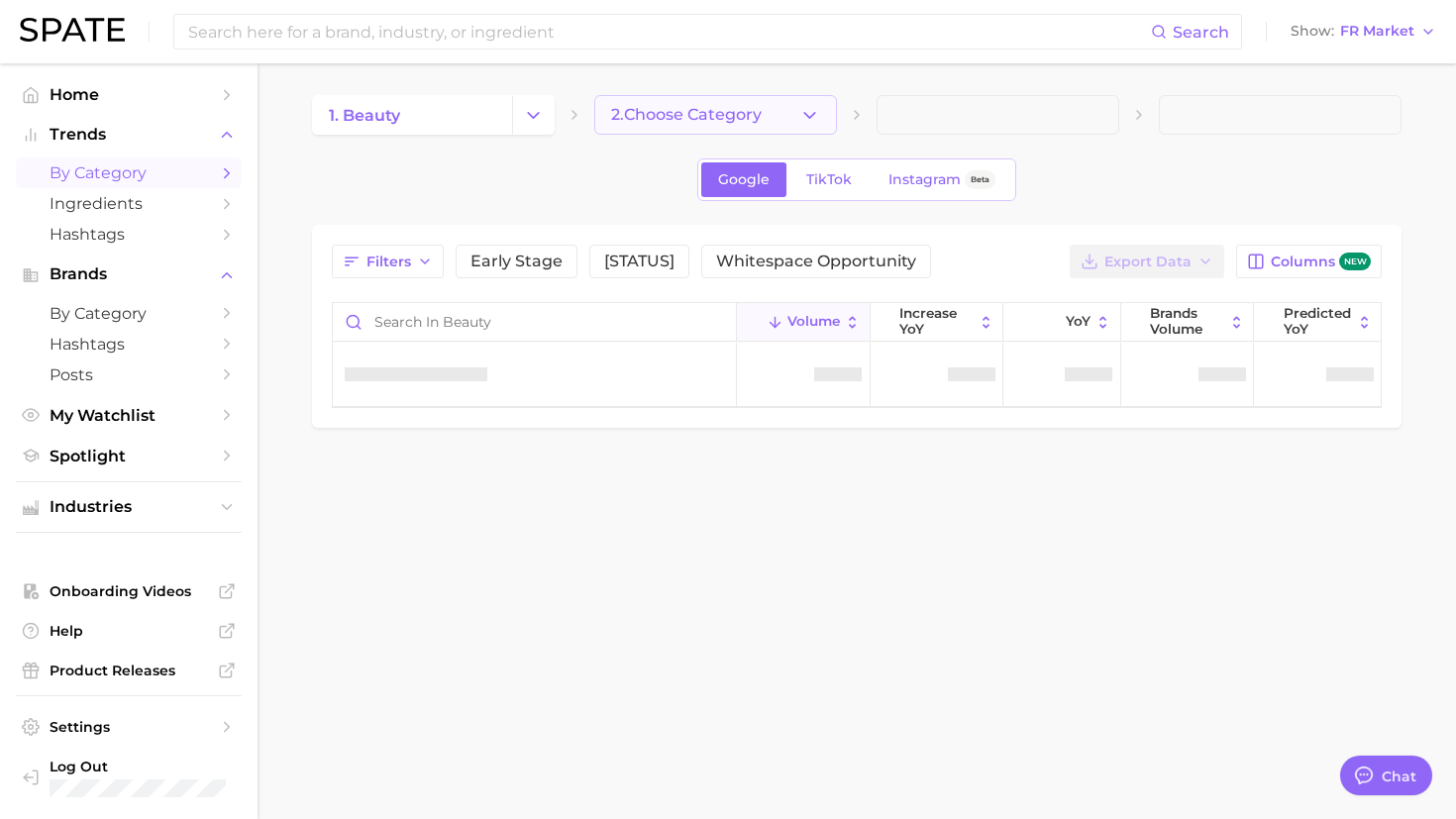 click on "2.  Choose Category" at bounding box center [715, 115] 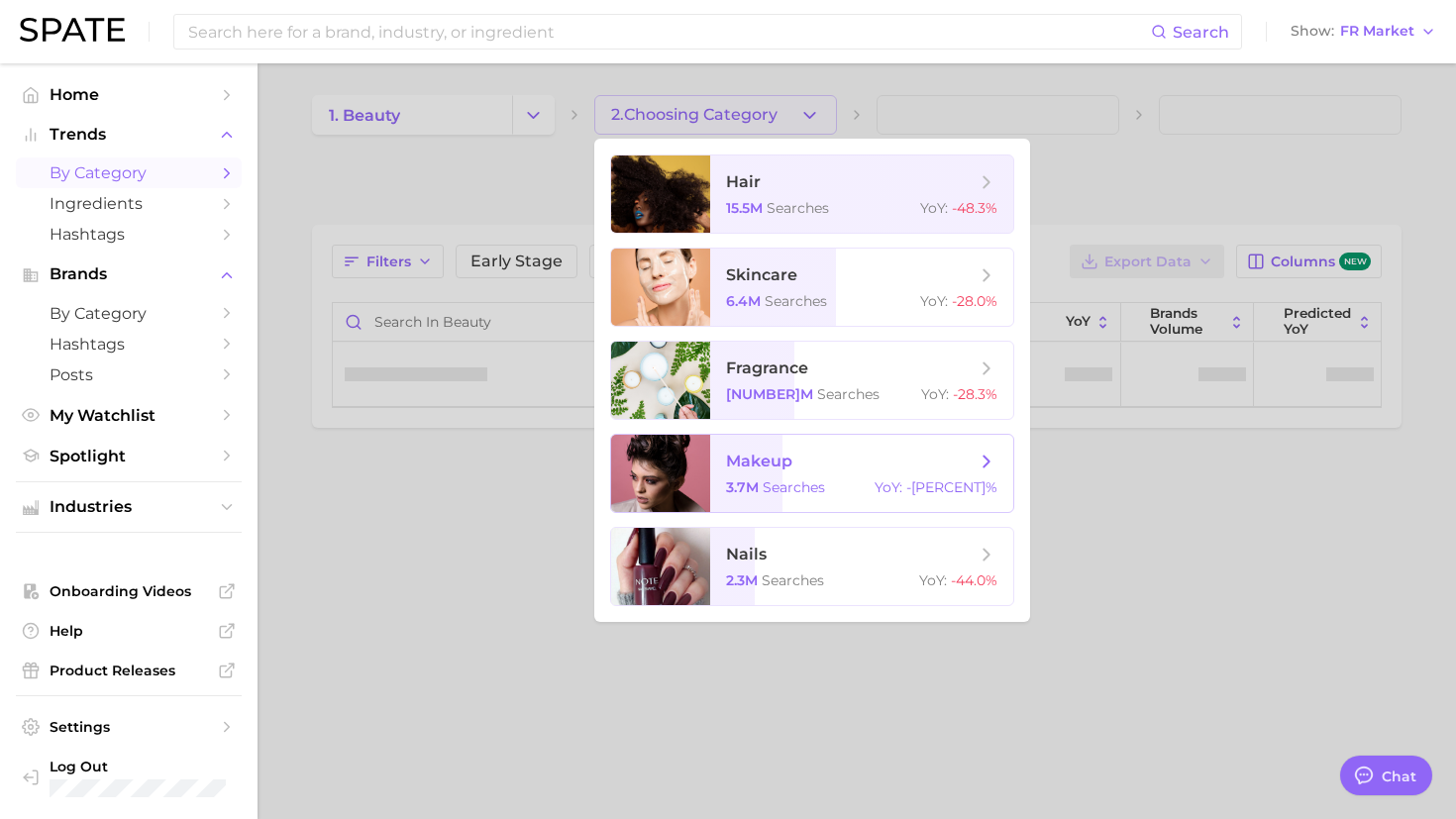 click on "makeup" at bounding box center [851, 461] 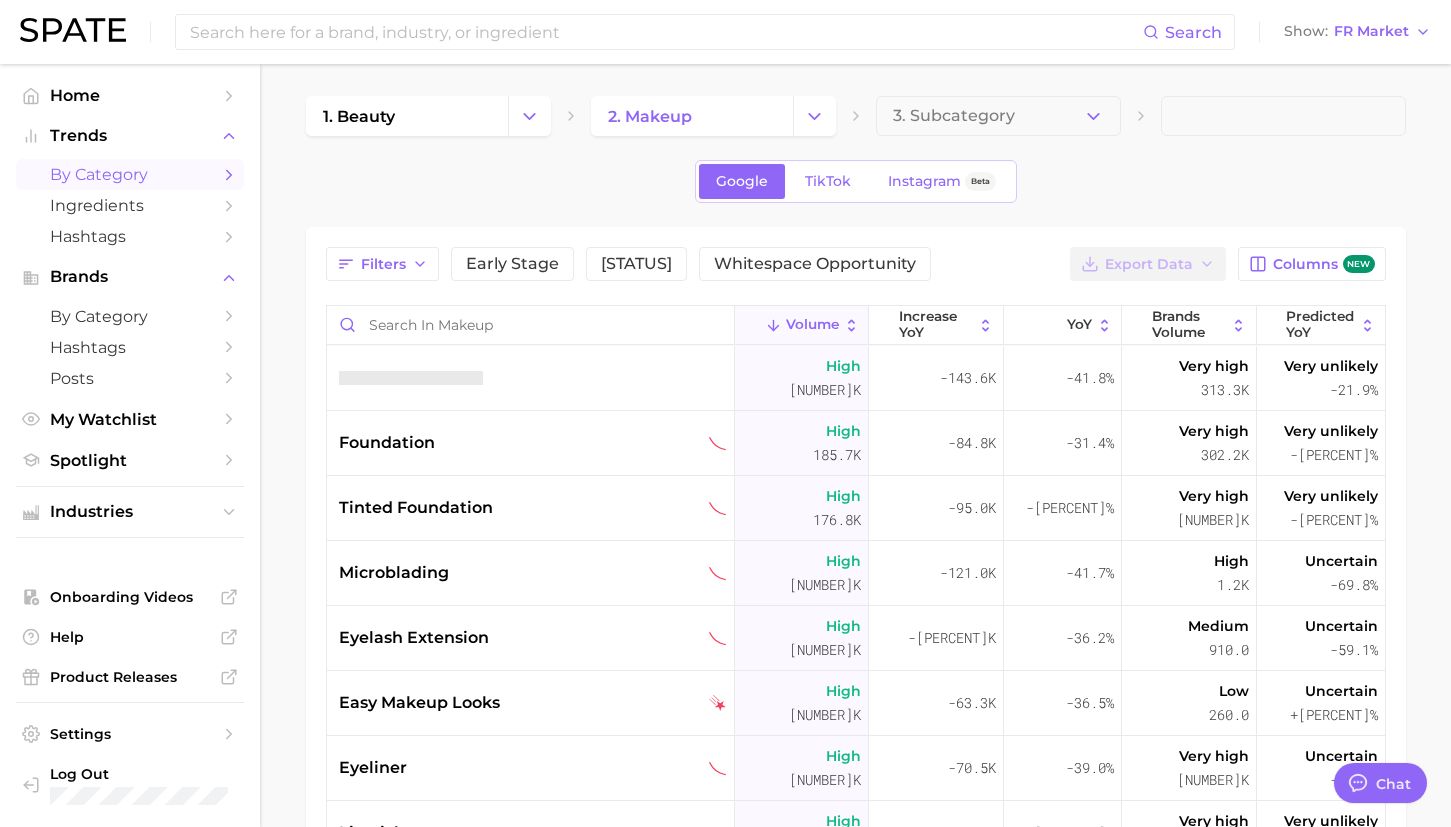 type on "x" 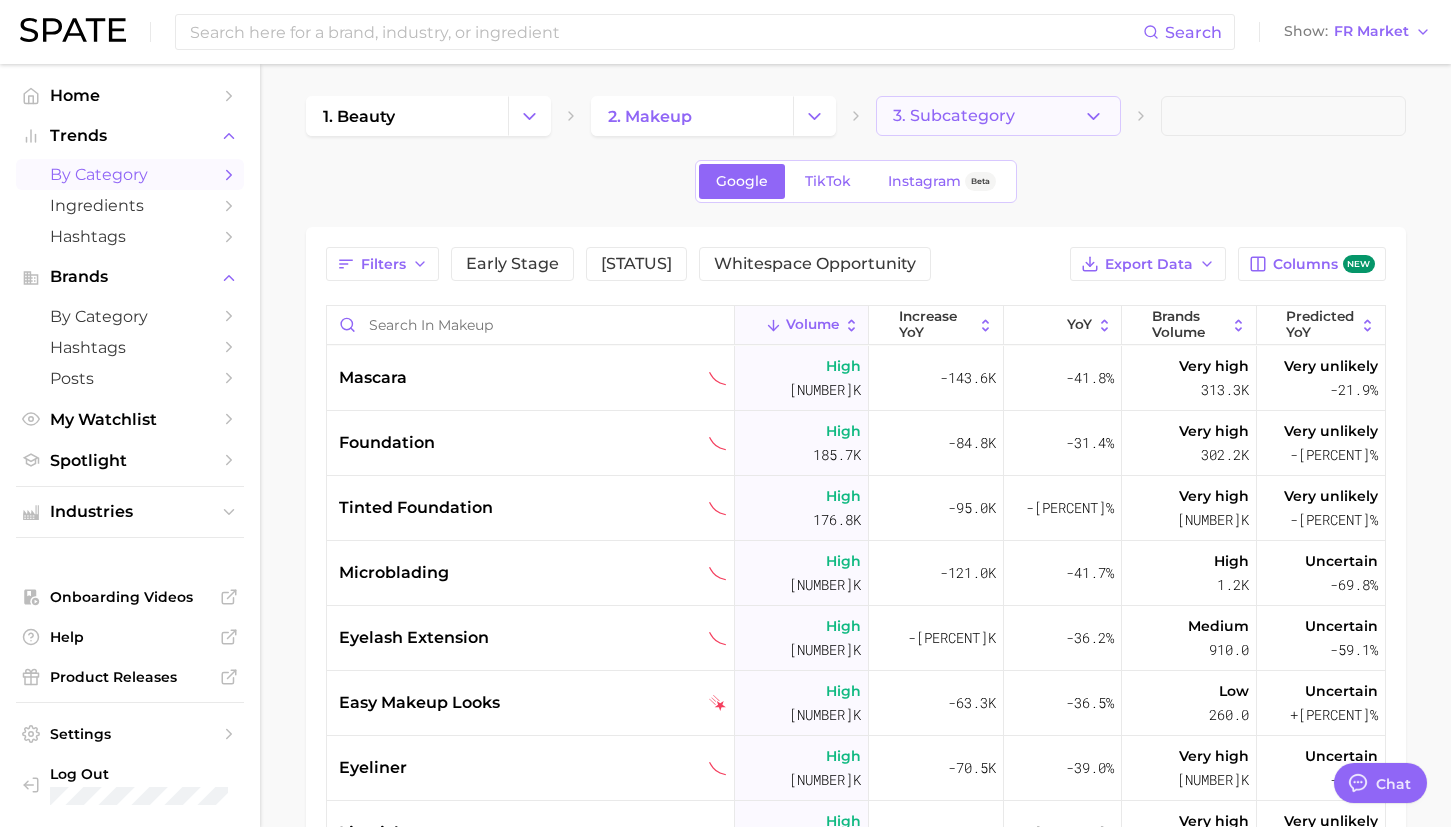 click on "3. Subcategory" at bounding box center (998, 116) 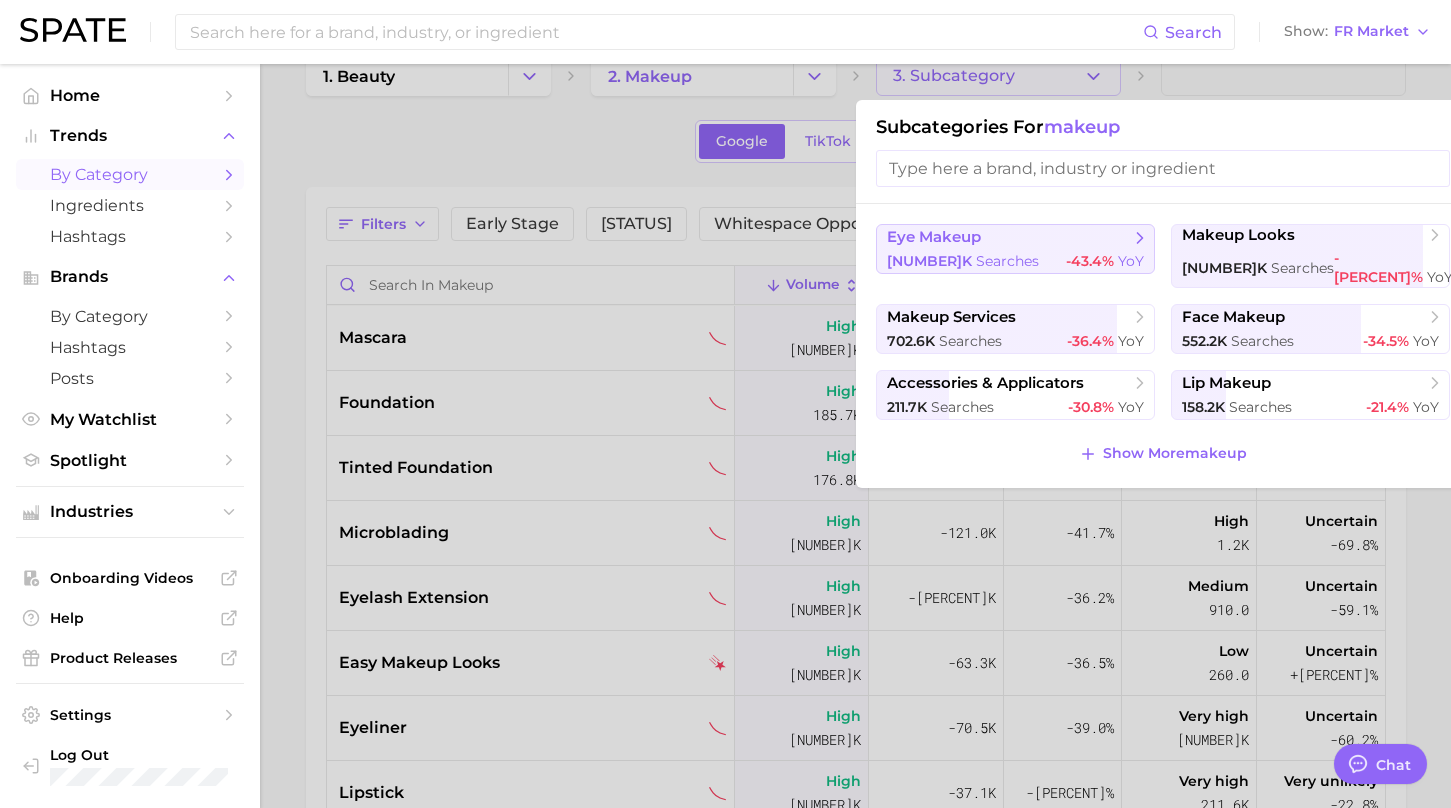 scroll, scrollTop: 34, scrollLeft: 0, axis: vertical 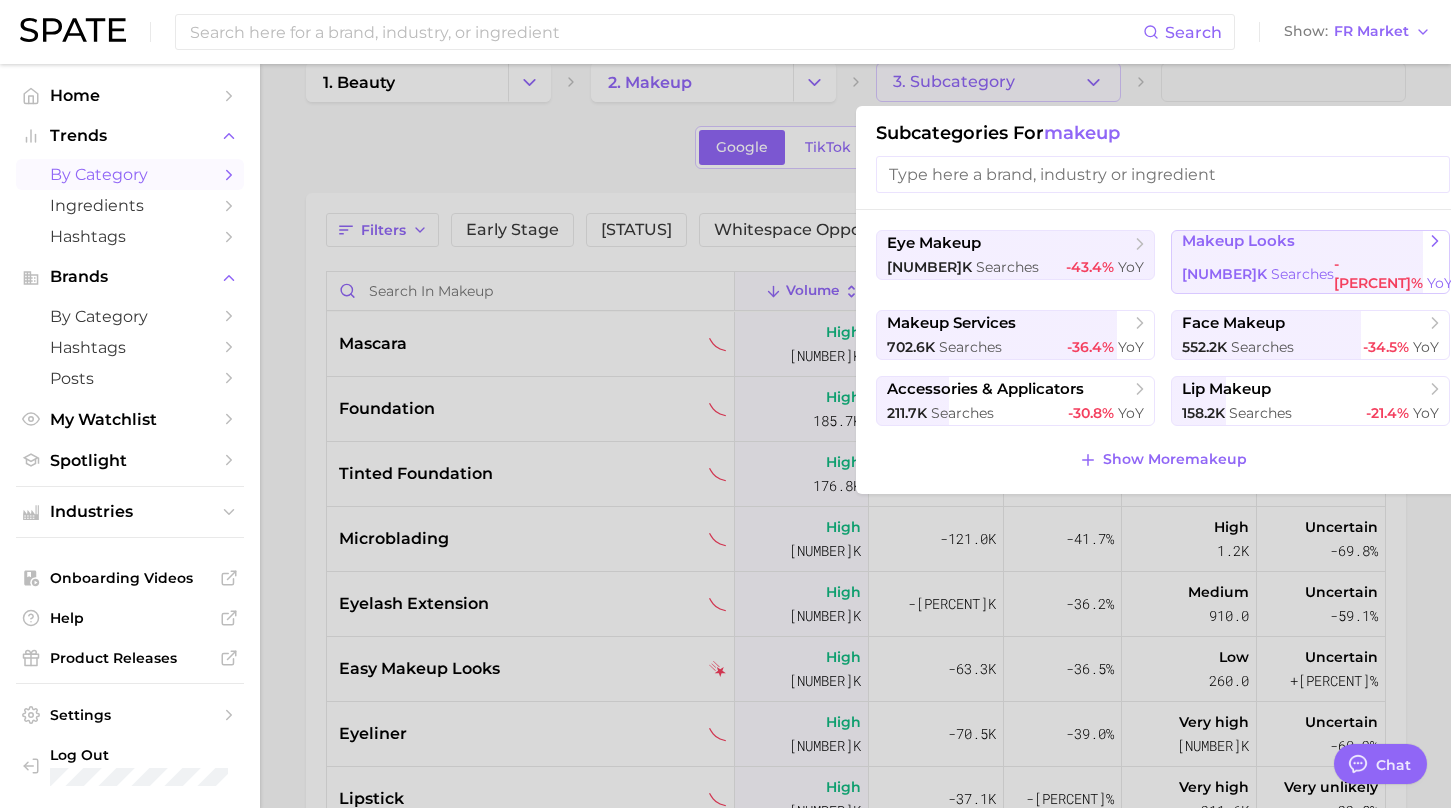 click on "makeup looks [NUMBER]k  searches -[PERCENT]%  YoY" at bounding box center [1310, 262] 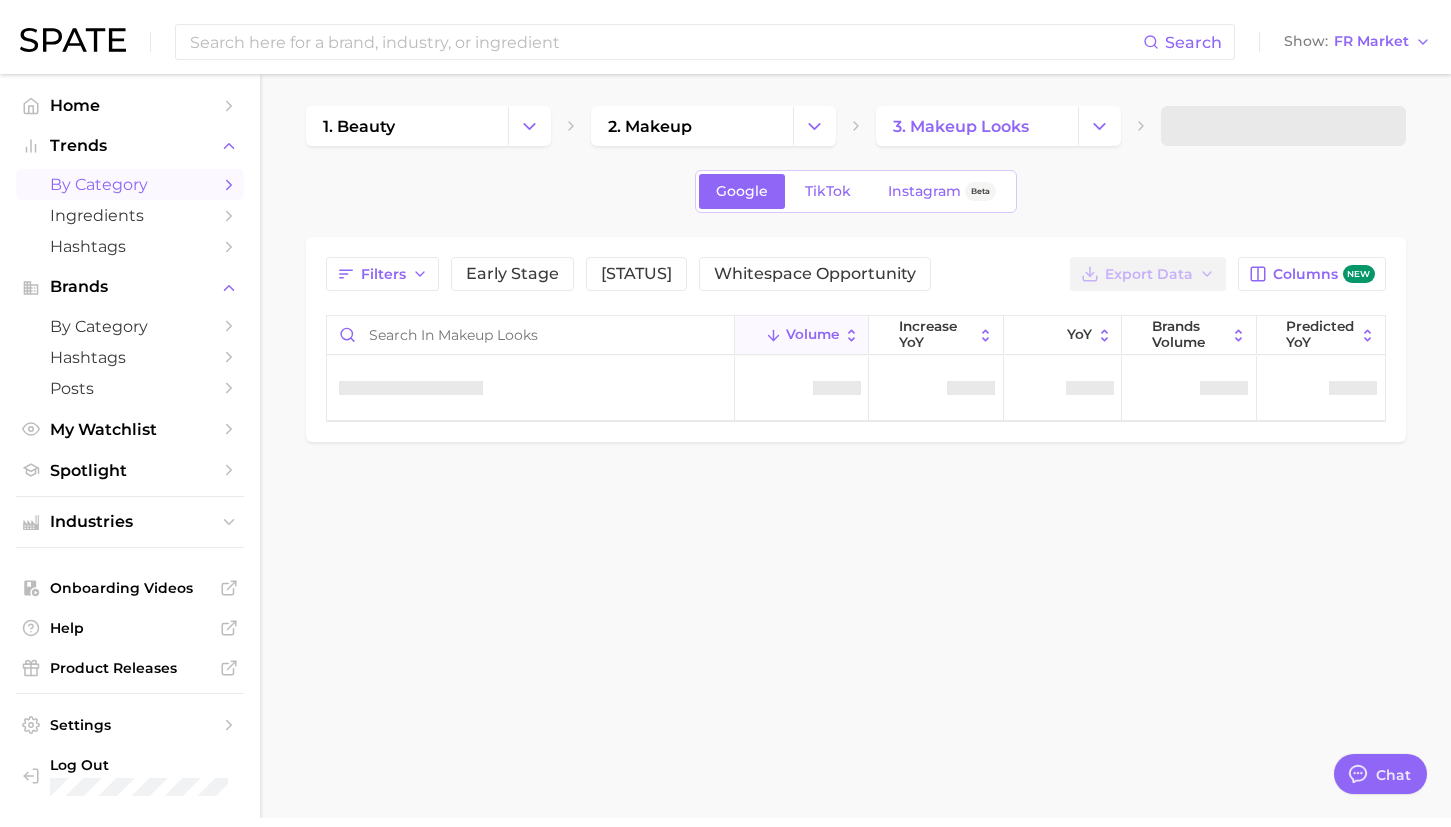 scroll, scrollTop: 0, scrollLeft: 0, axis: both 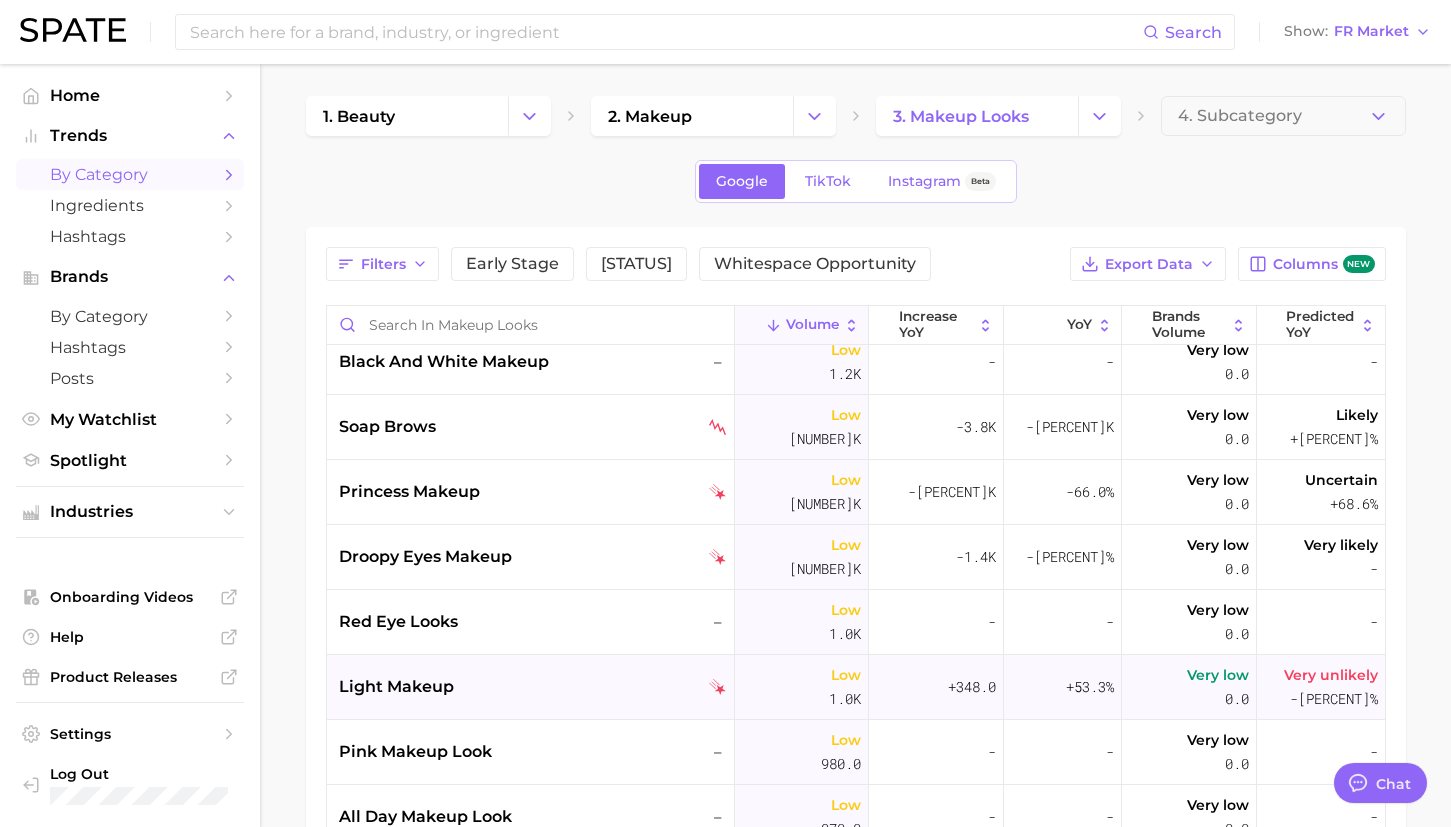 click on "light makeup" at bounding box center [531, 687] 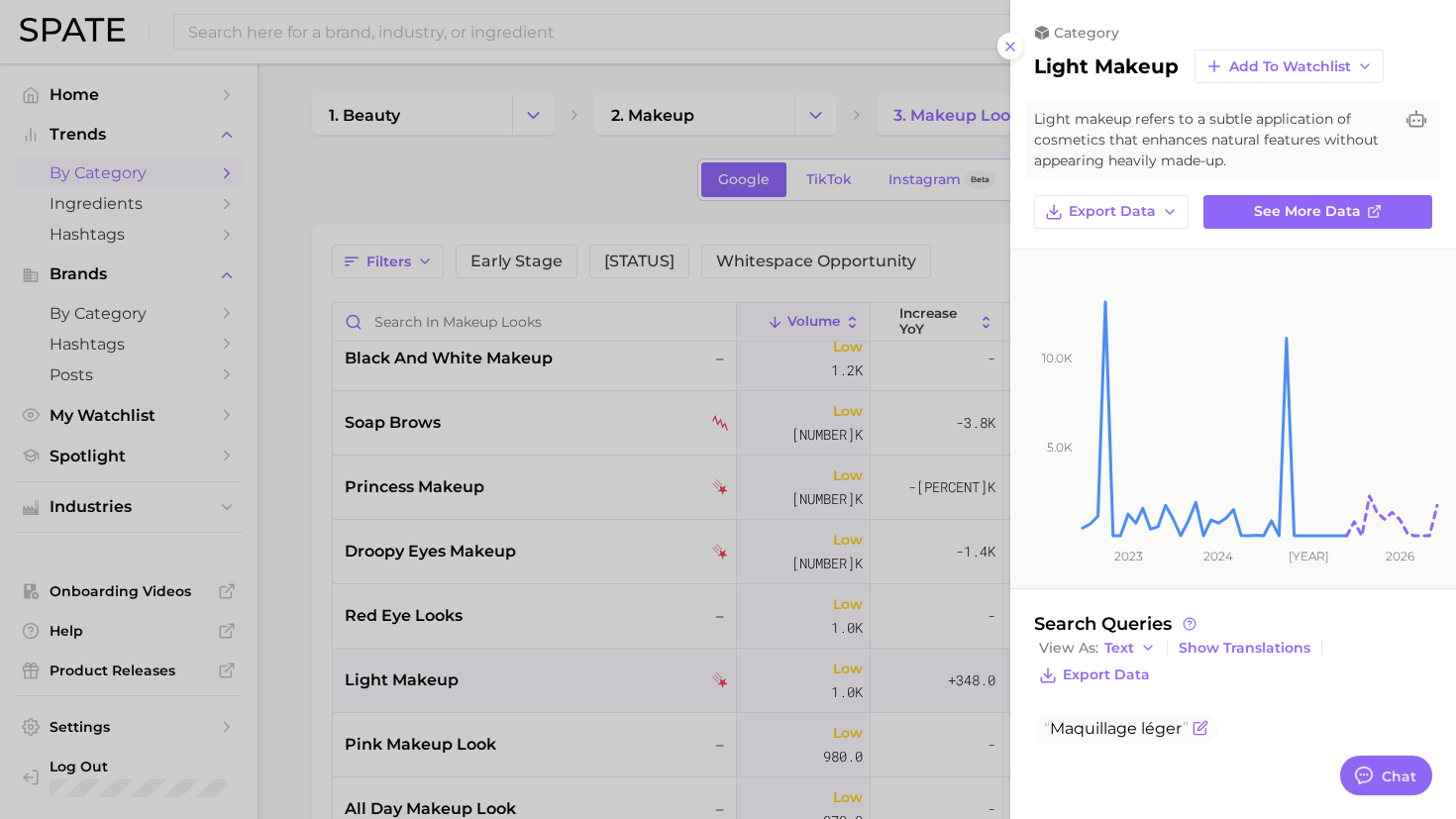 click on "Maquillage léger" at bounding box center (1116, 728) 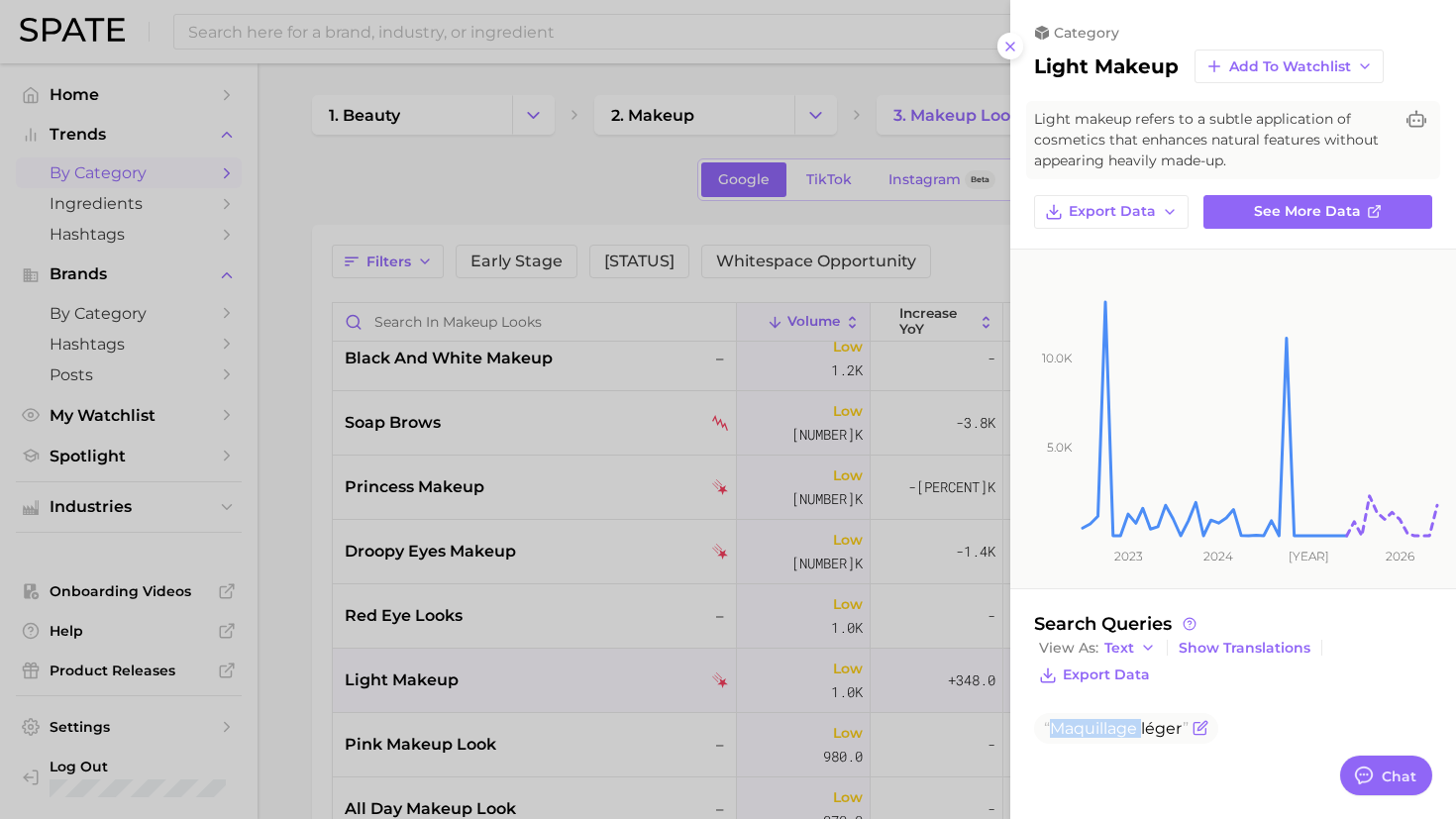 click on "Maquillage léger" at bounding box center [1116, 728] 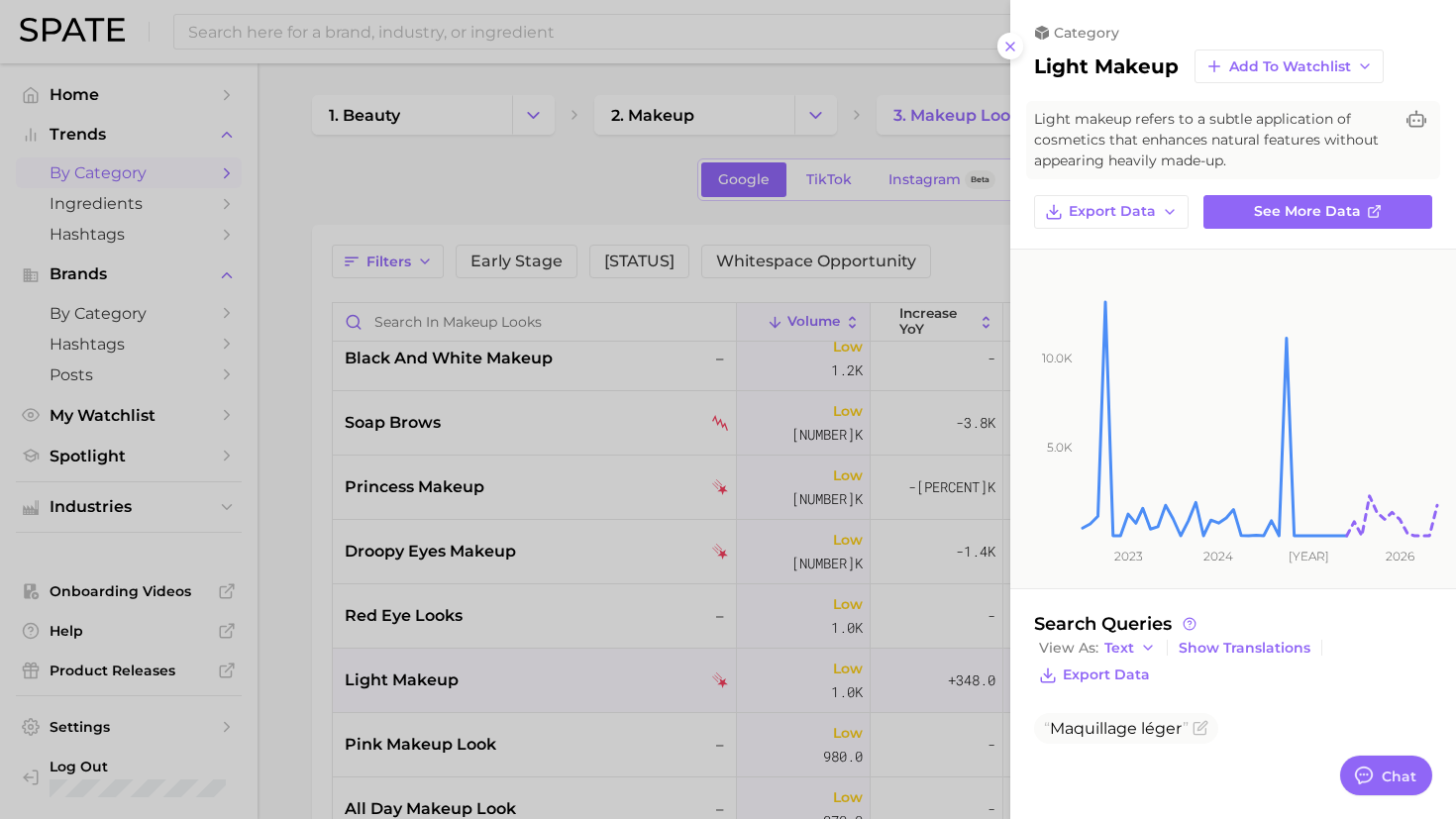 drag, startPoint x: 1117, startPoint y: 735, endPoint x: 1305, endPoint y: 755, distance: 189.06084 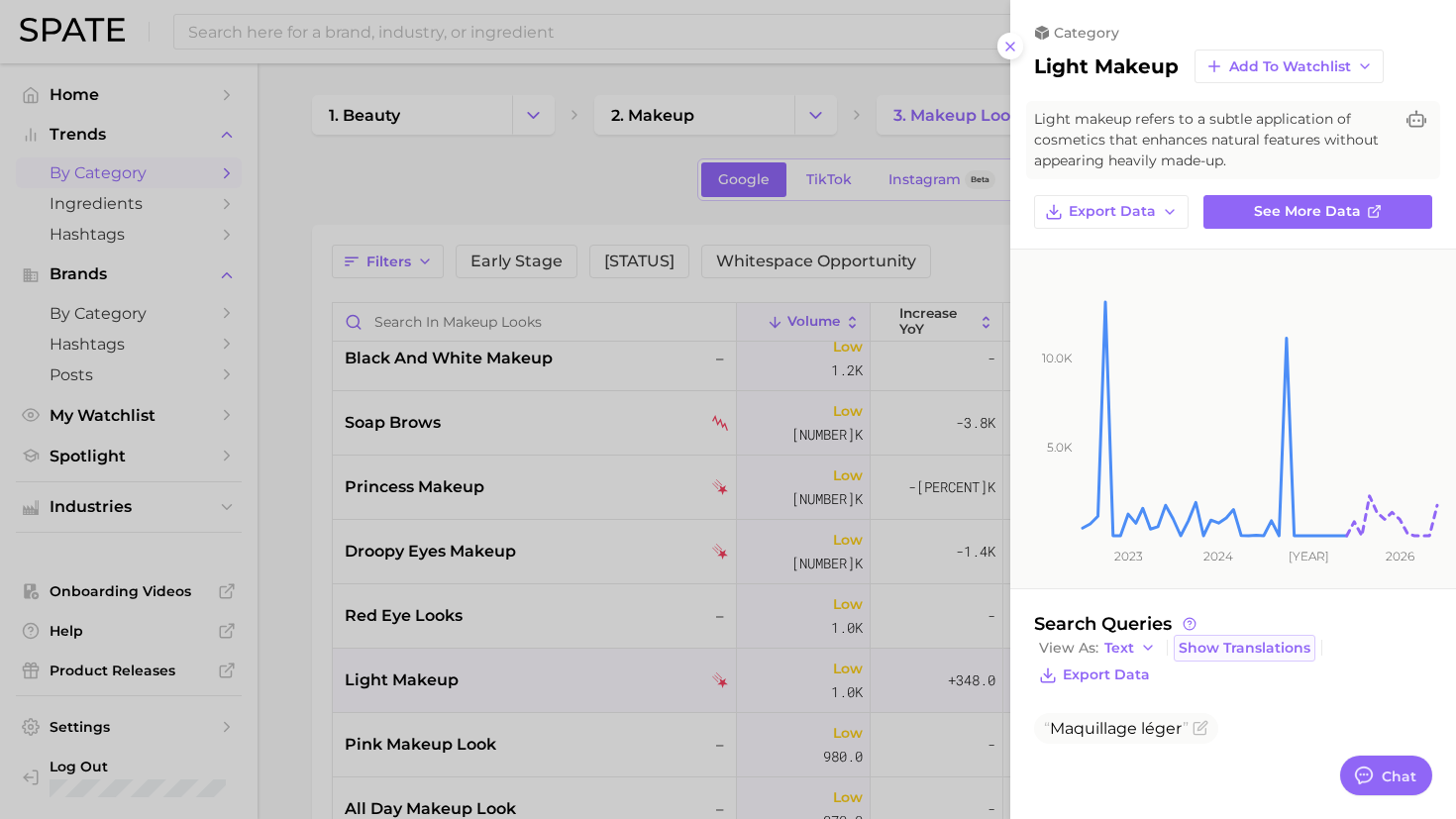click on "Show Translations" at bounding box center (1244, 648) 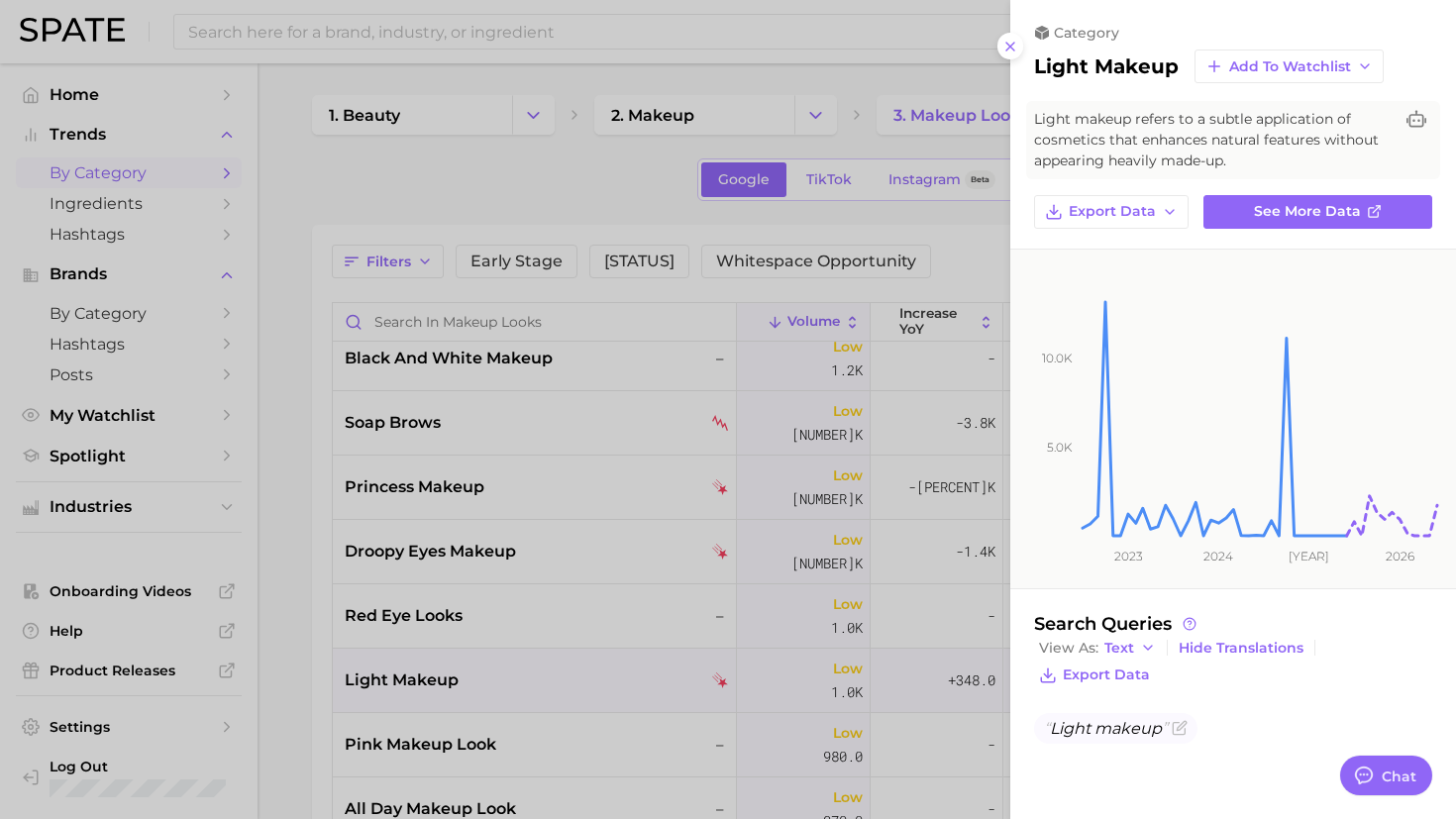 click at bounding box center (728, 409) 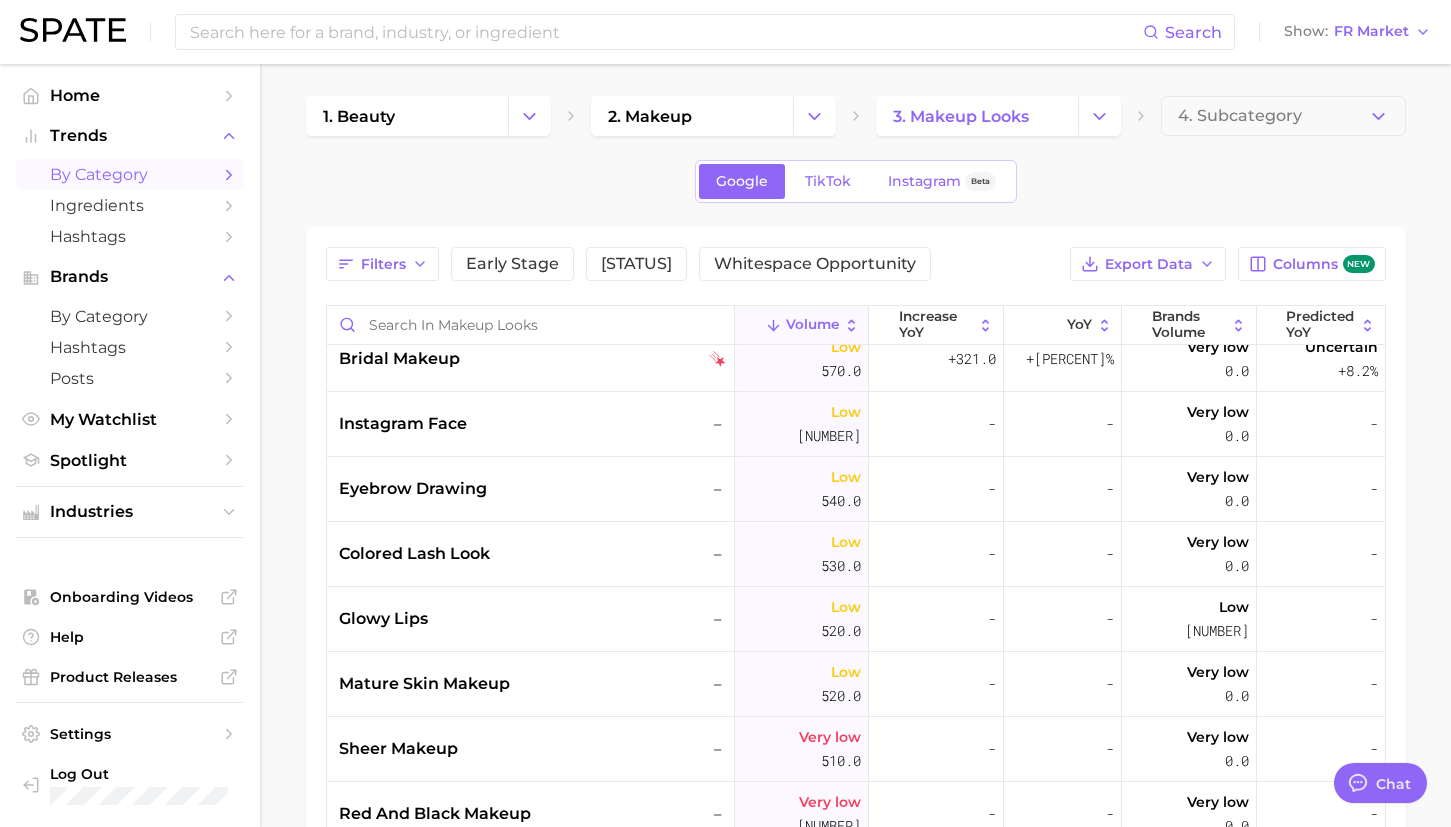scroll, scrollTop: 7950, scrollLeft: 0, axis: vertical 